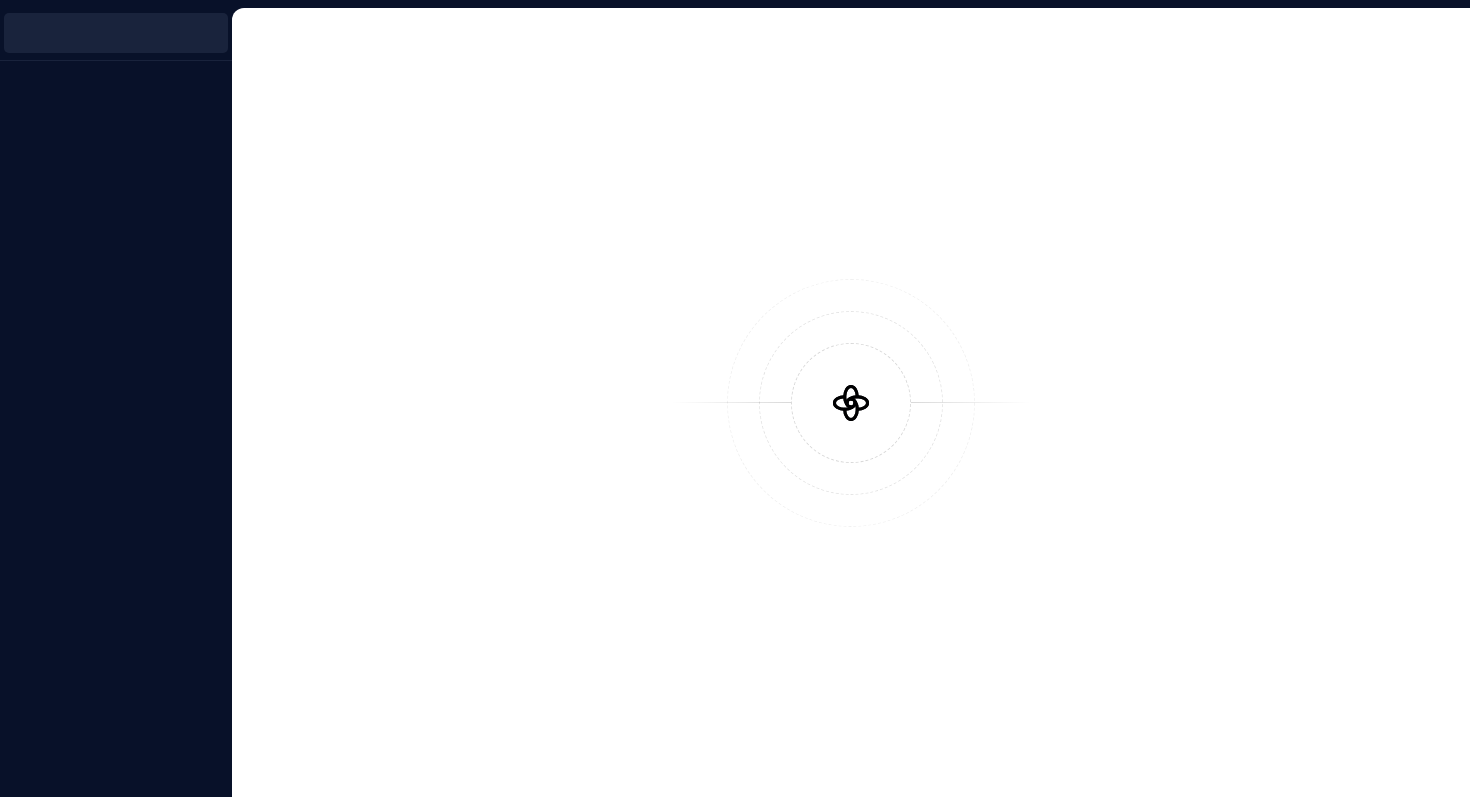scroll, scrollTop: 0, scrollLeft: 0, axis: both 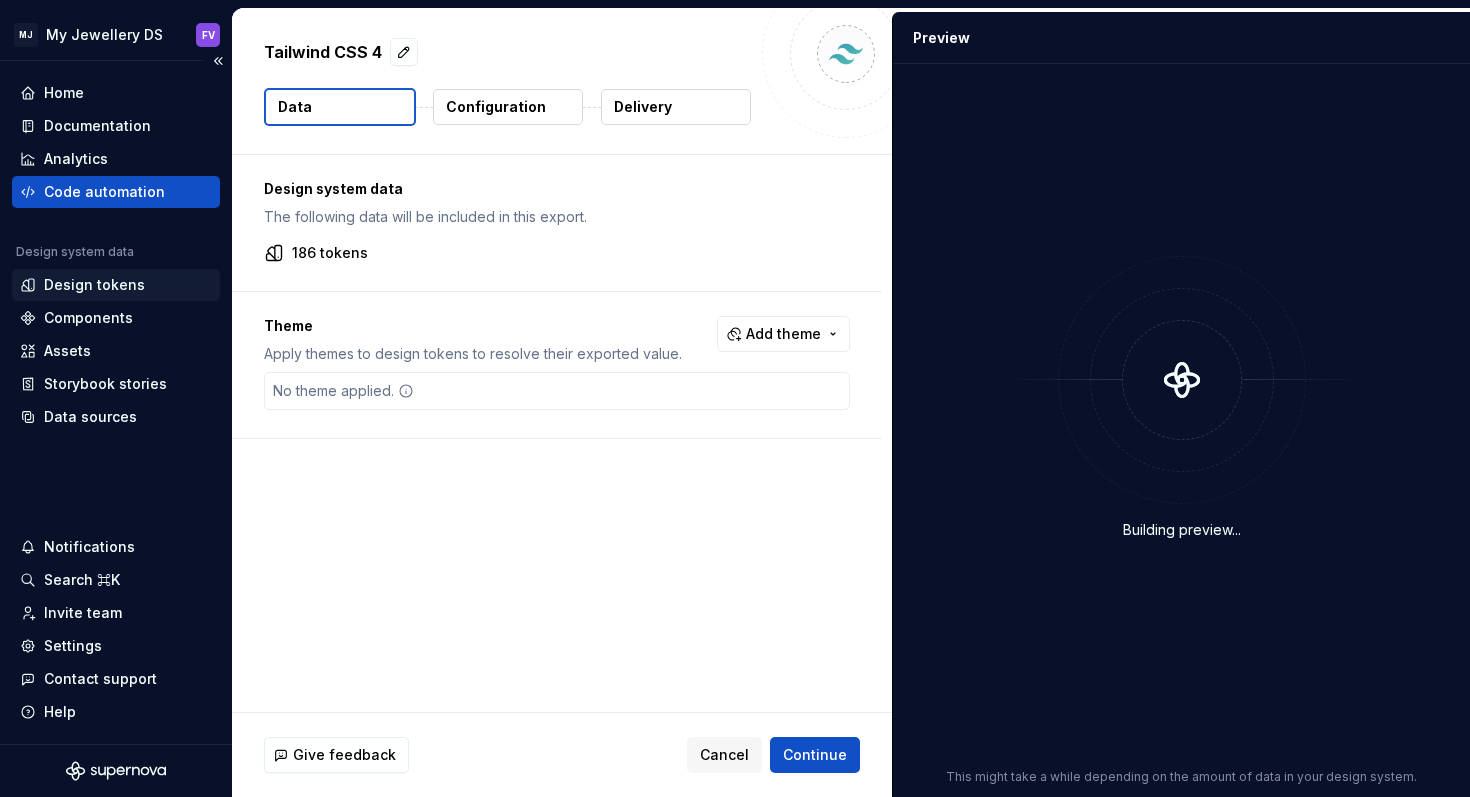 click on "Design tokens" at bounding box center [94, 285] 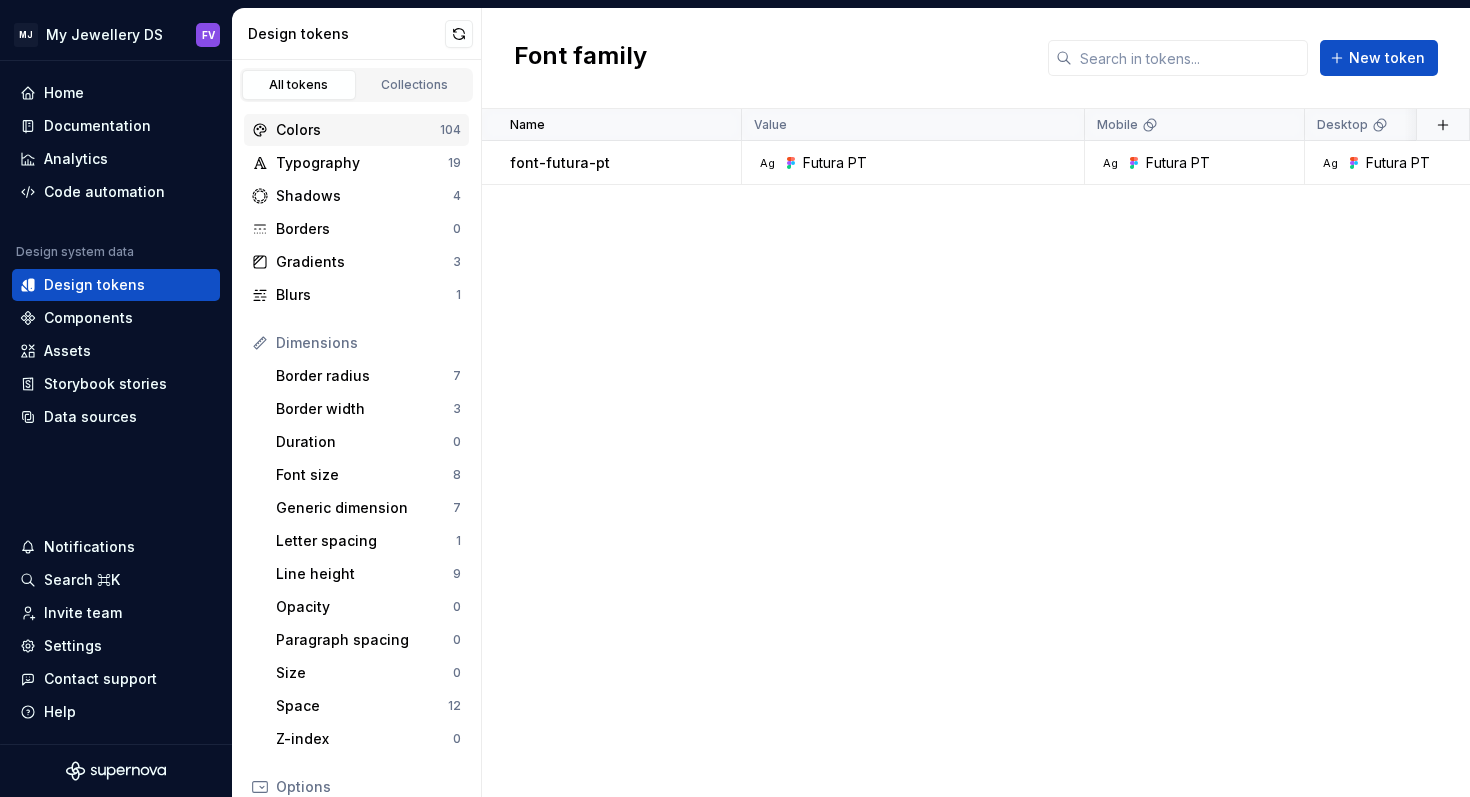 click on "Colors 104" at bounding box center (356, 130) 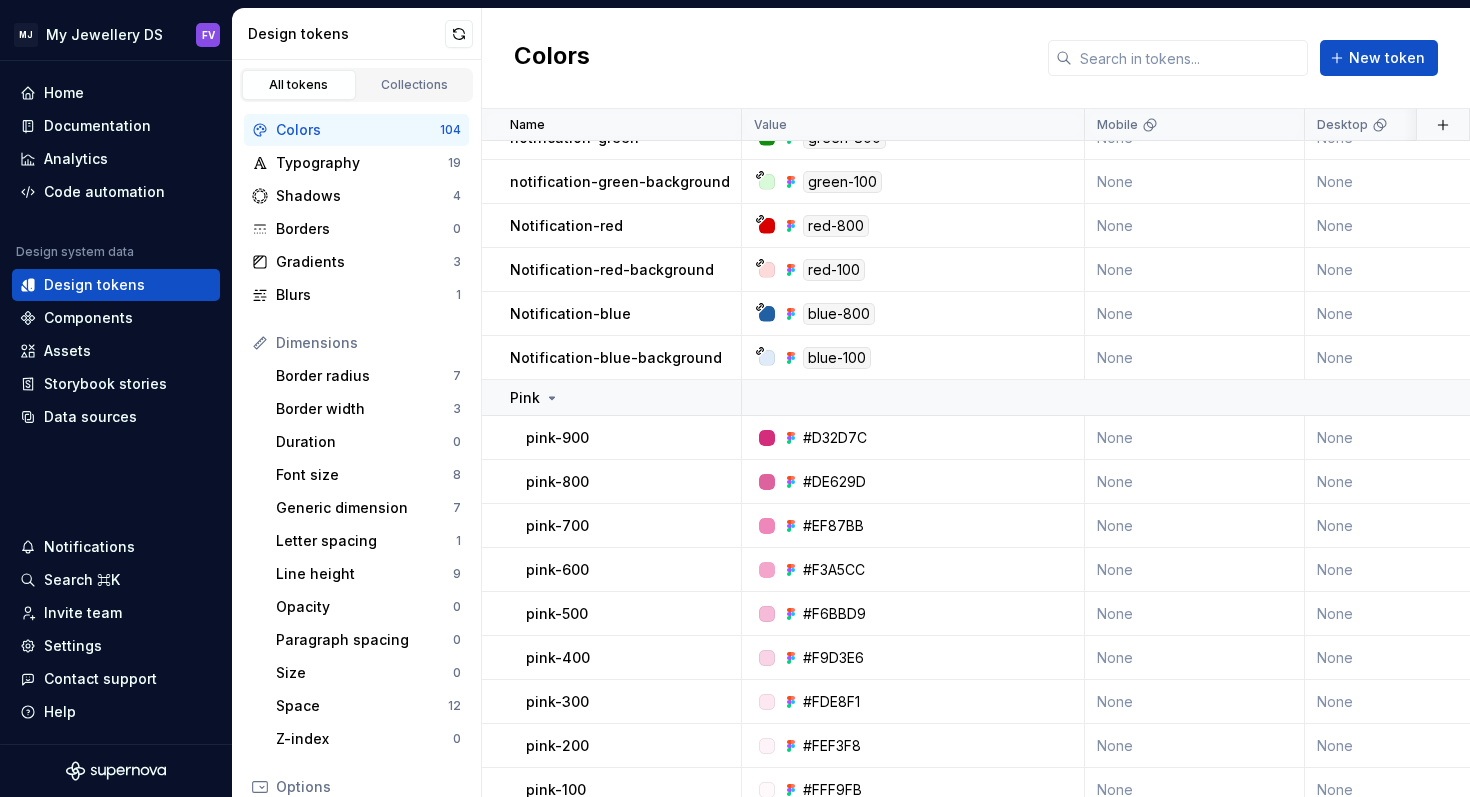 scroll, scrollTop: 0, scrollLeft: 0, axis: both 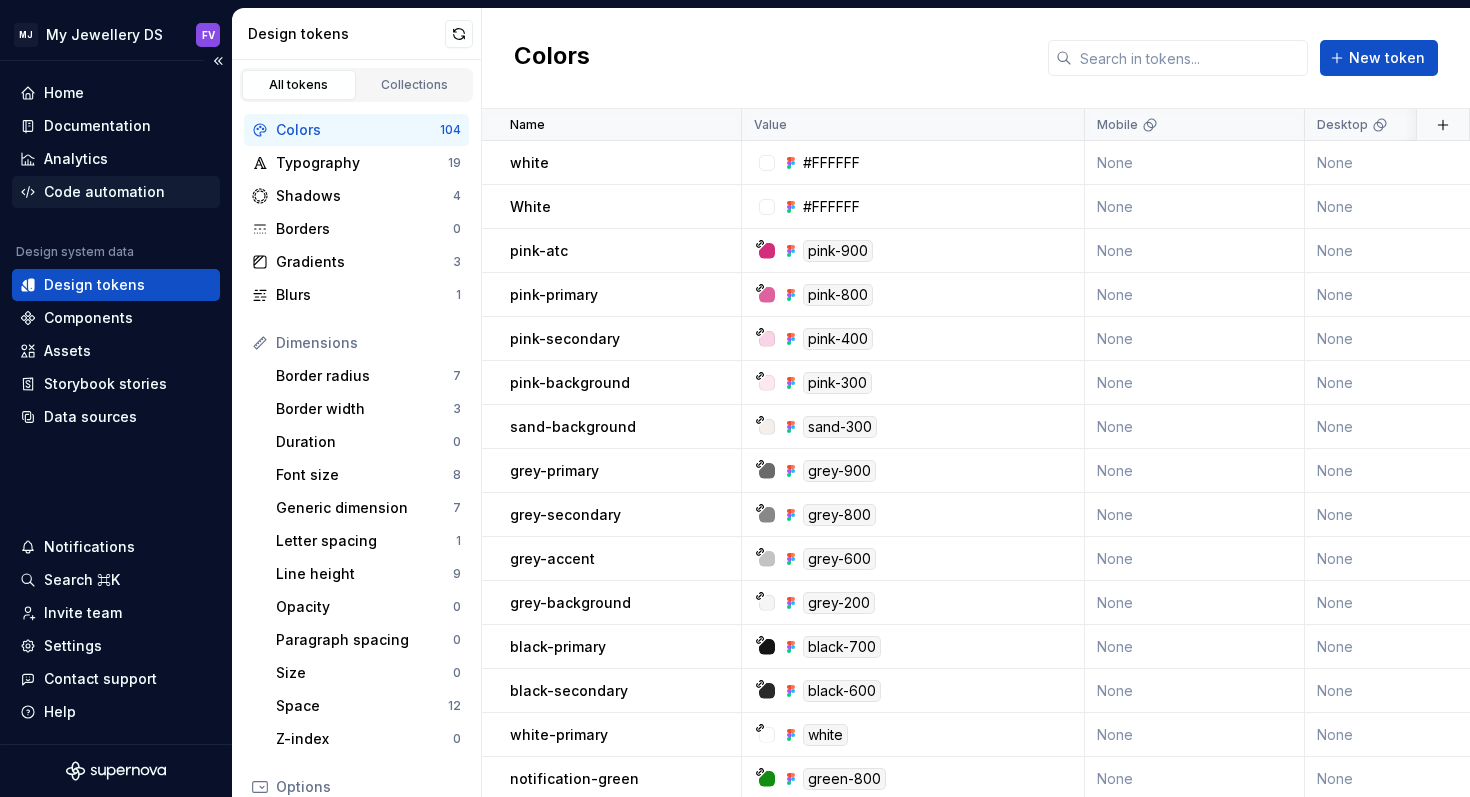 click on "Code automation" at bounding box center [116, 192] 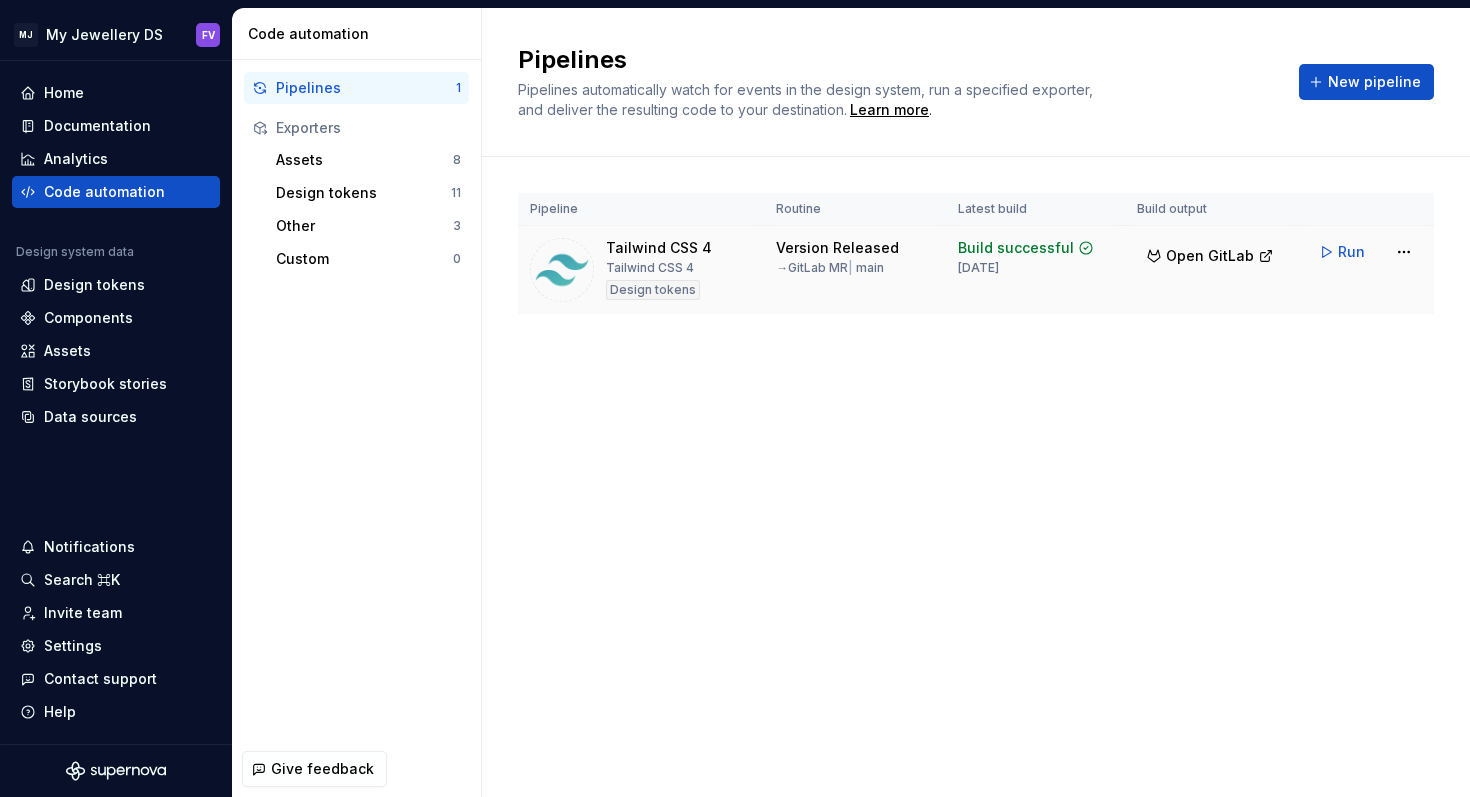 click on "Tailwind CSS 4 Tailwind CSS 4 Design tokens" at bounding box center [659, 270] 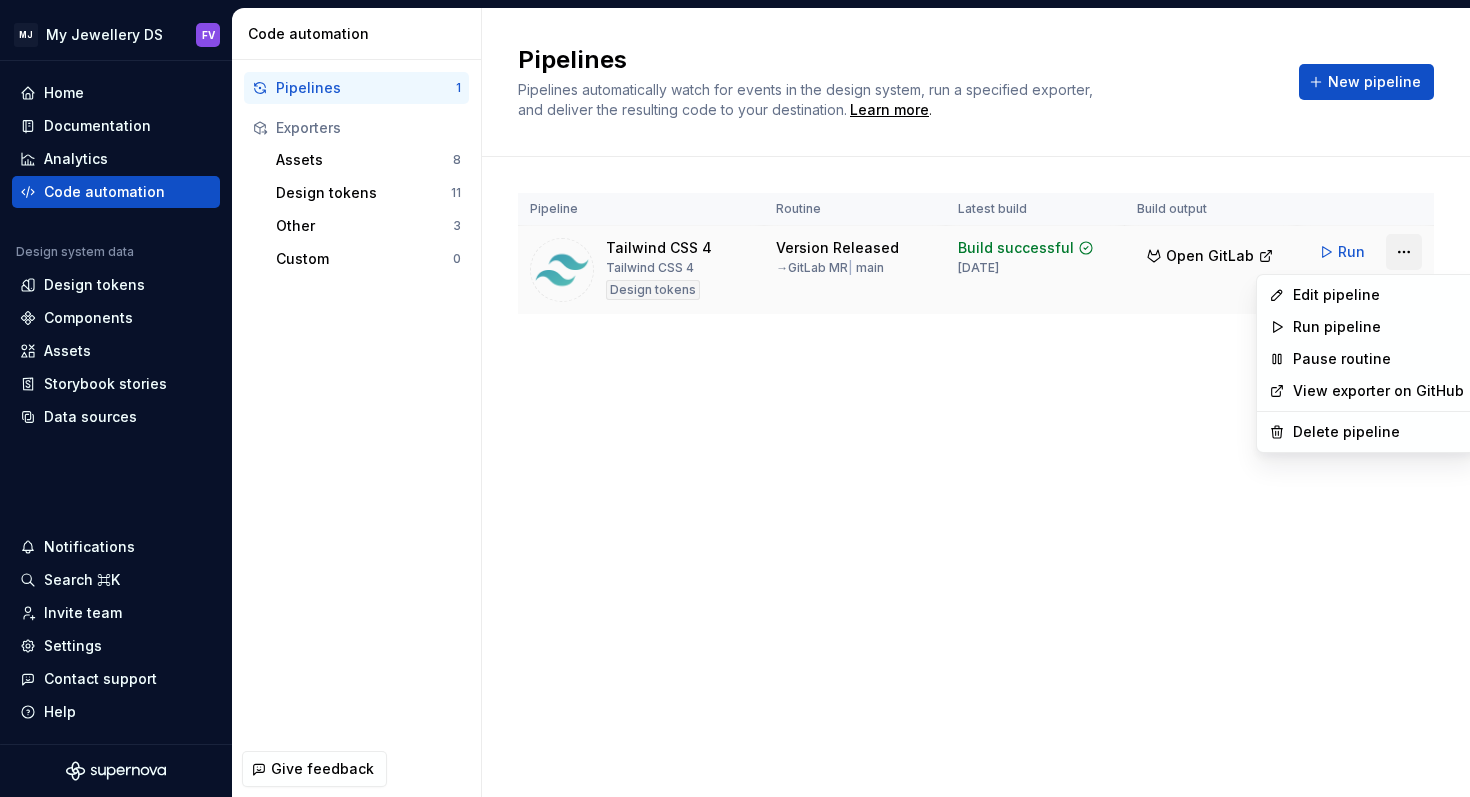 click on "MJ My Jewellery DS FV Home Documentation Analytics Code automation Design system data Design tokens Components Assets Storybook stories Data sources Notifications Search ⌘K Invite team Settings Contact support Help Code automation Pipelines 1 Exporters Assets 8 Design tokens 11 Other 3 Custom 0 Give feedback Pipelines Pipelines automatically watch for events in the design system, run a specified exporter, and deliver the resulting code to your destination.   Learn more . New pipeline Pipeline Routine Latest build Build output Tailwind CSS 4 Tailwind CSS 4 Design tokens Version Released →  GitLab MR  |   main Build successful [DATE] Open GitLab Run   Edit pipeline Run pipeline Pause routine View exporter on GitHub Delete pipeline" at bounding box center [735, 398] 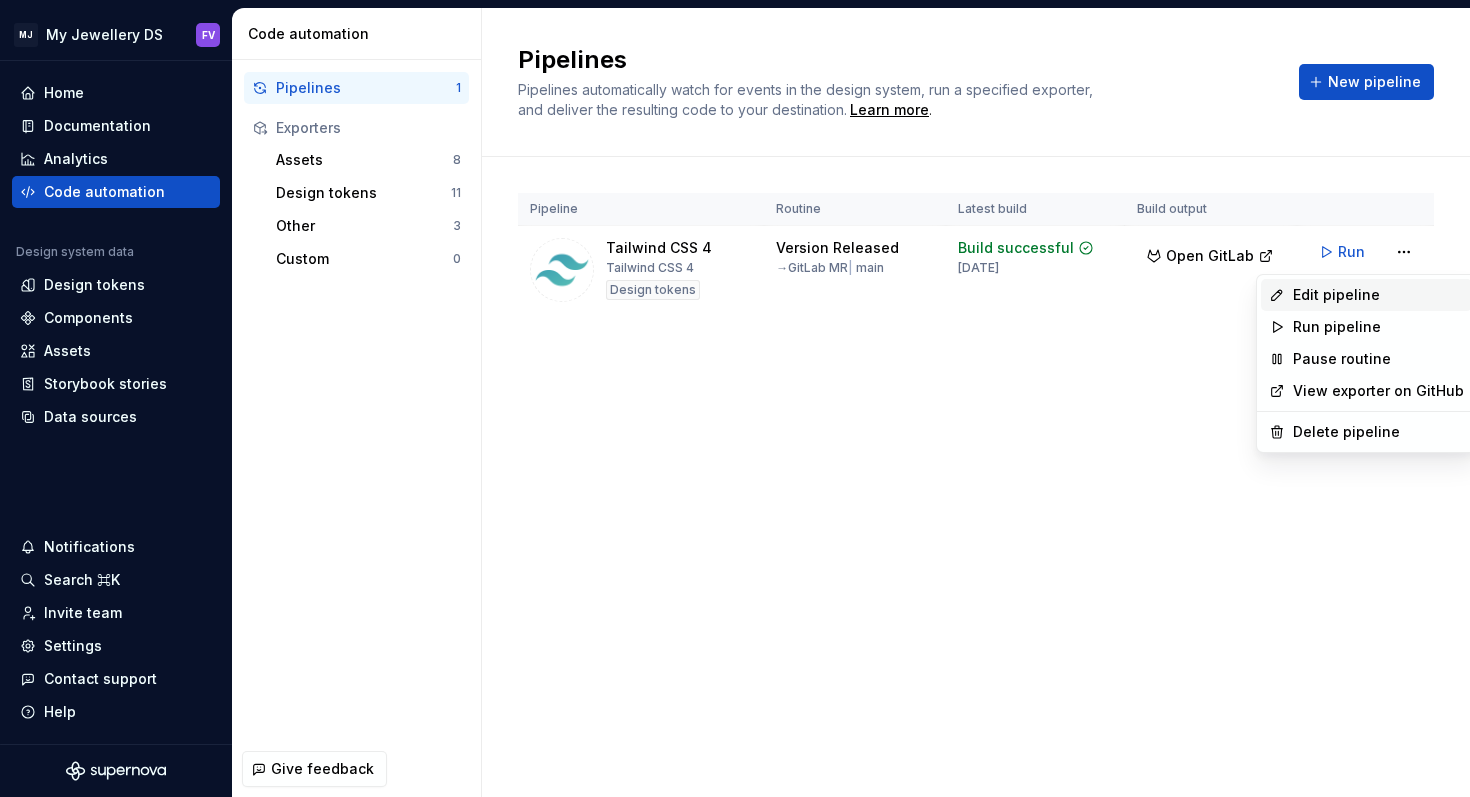 click on "Edit pipeline" at bounding box center [1378, 295] 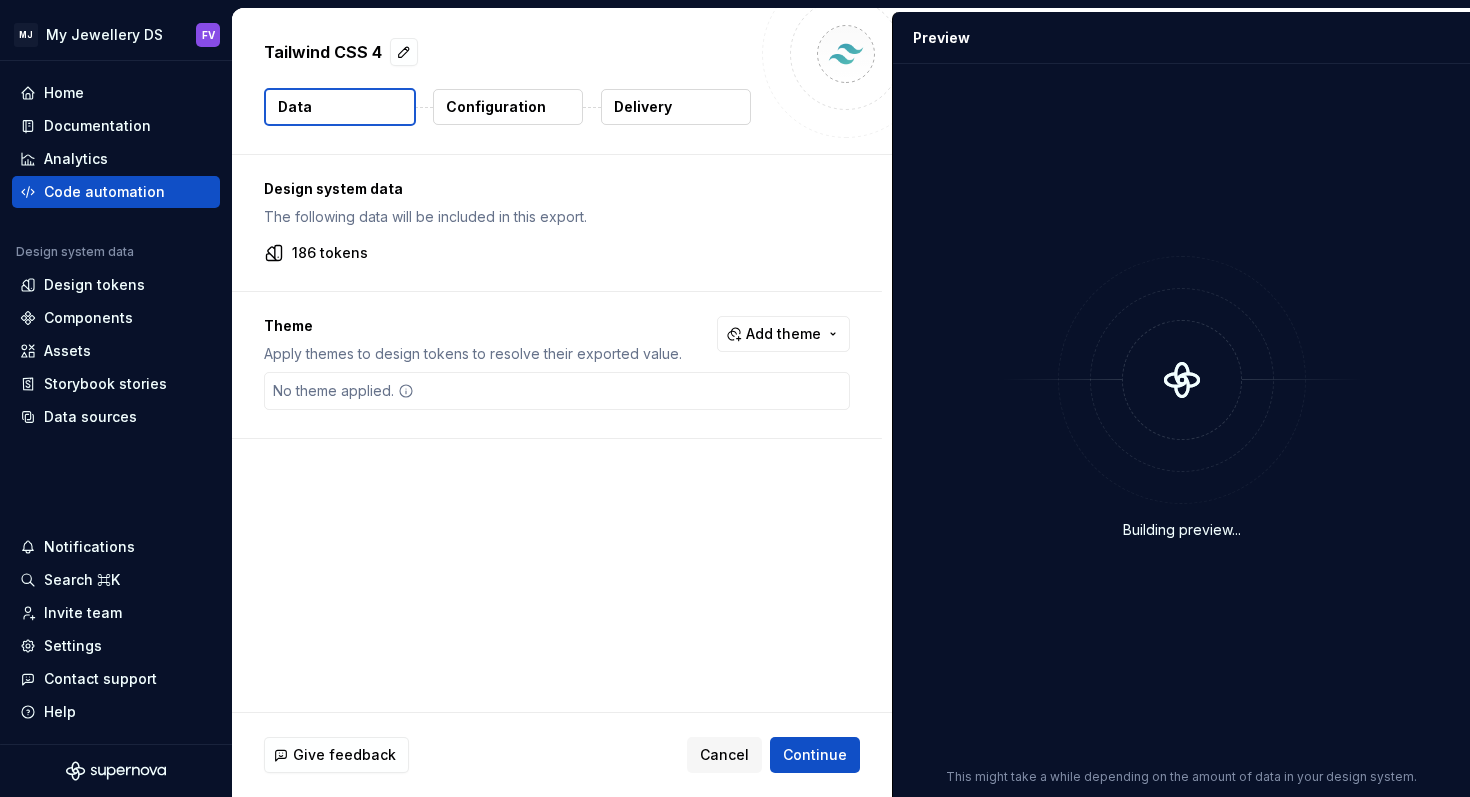 click on "Configuration" at bounding box center (496, 107) 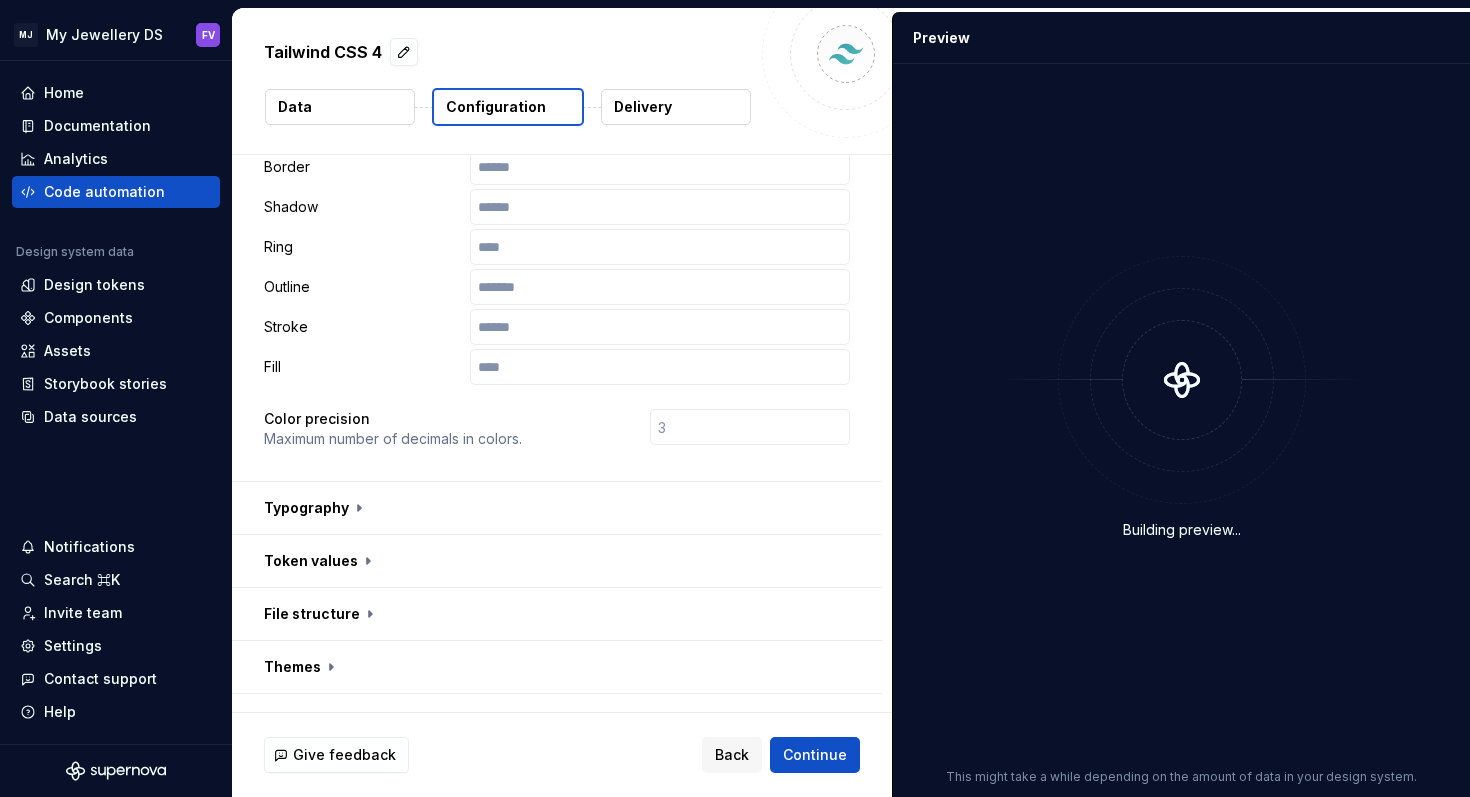 scroll, scrollTop: 593, scrollLeft: 0, axis: vertical 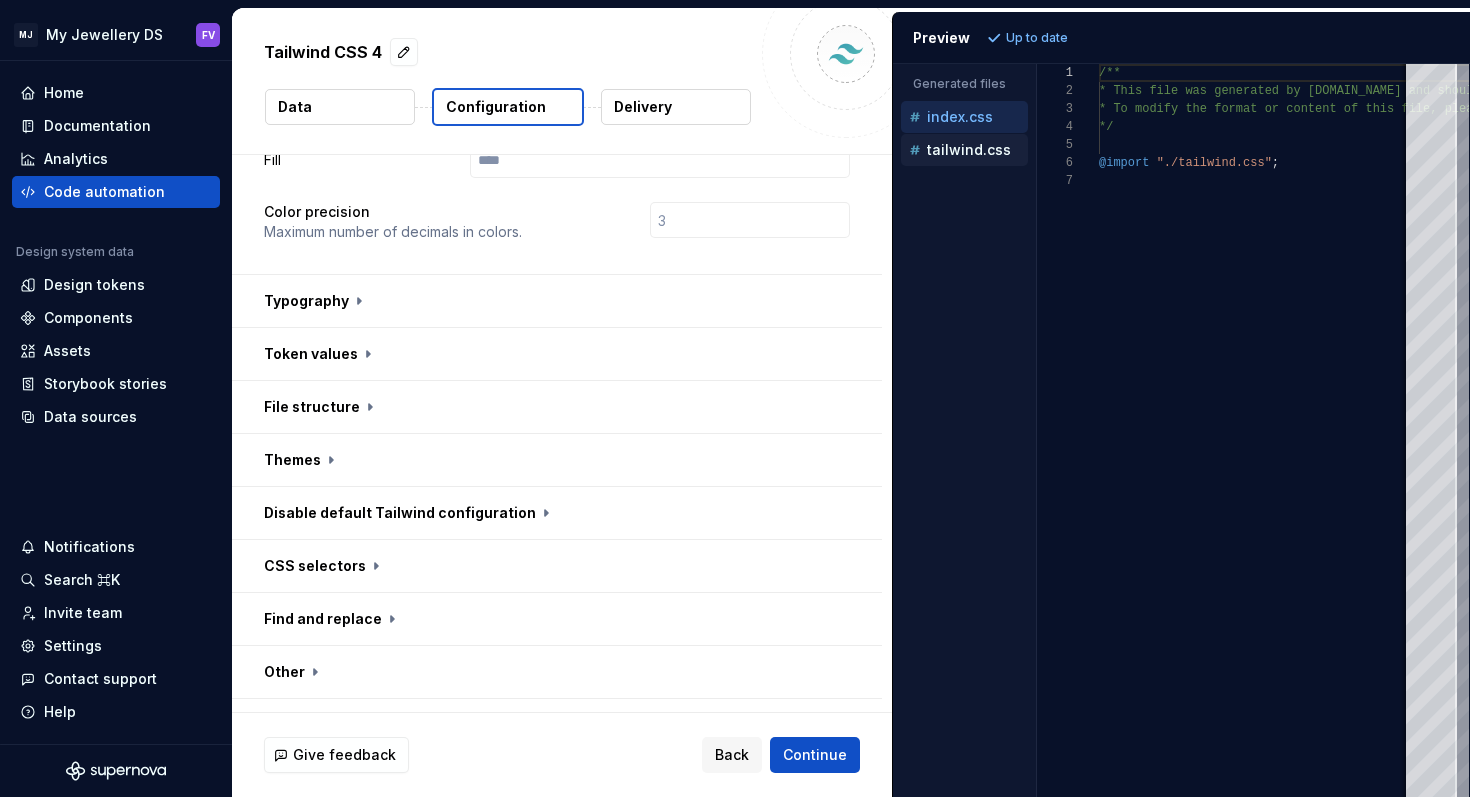 click on "tailwind.css" at bounding box center [969, 150] 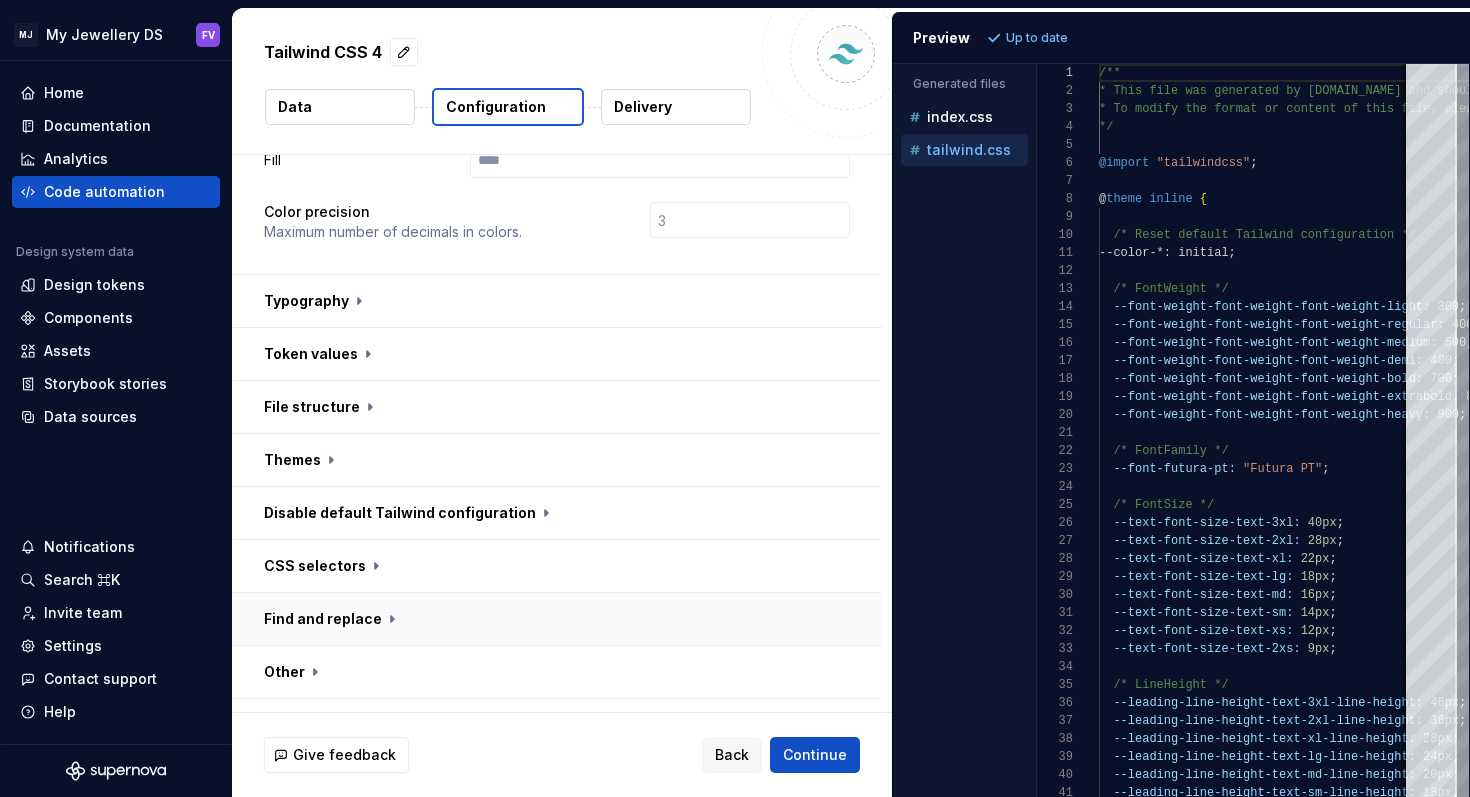 click at bounding box center (557, 619) 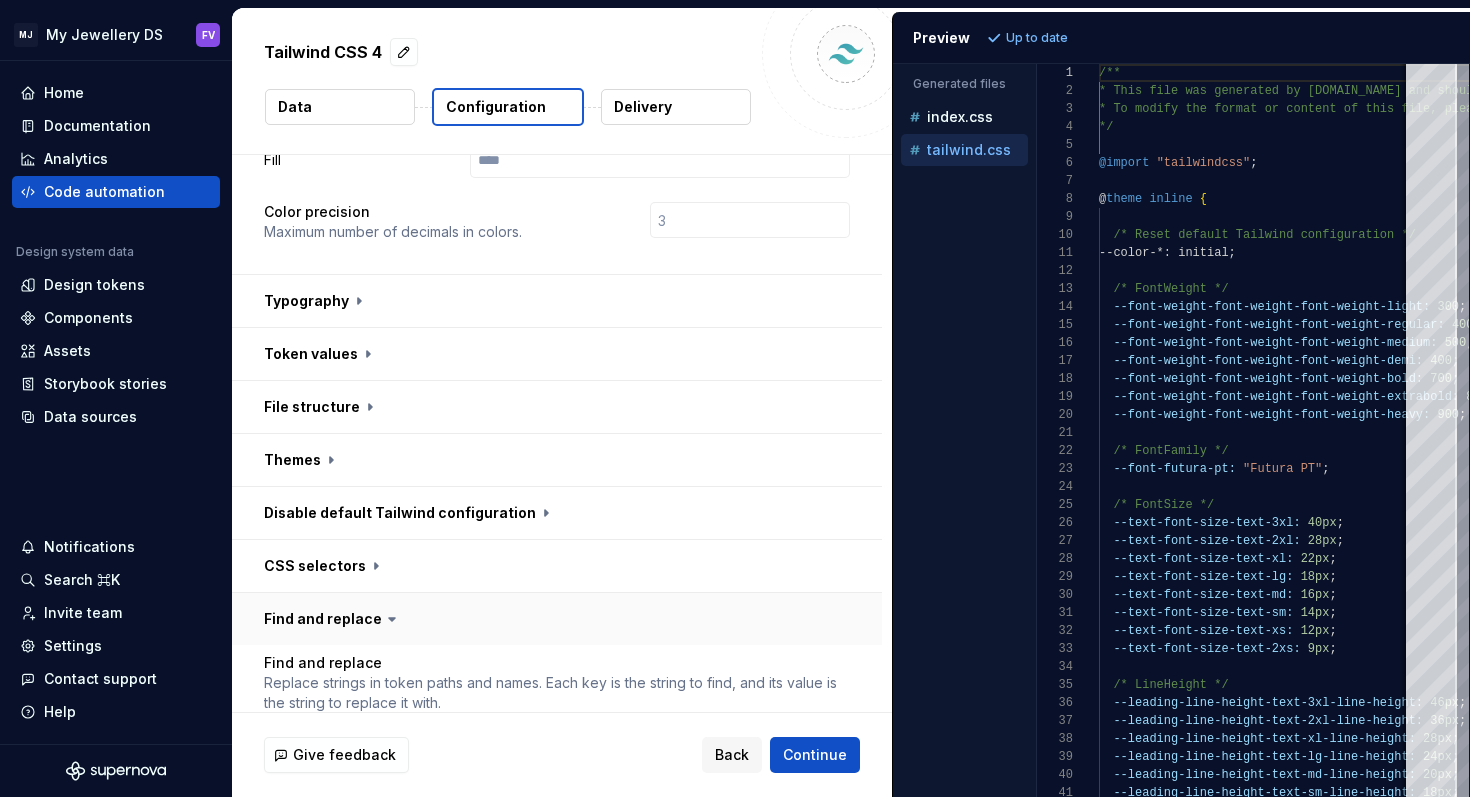 scroll, scrollTop: 741, scrollLeft: 0, axis: vertical 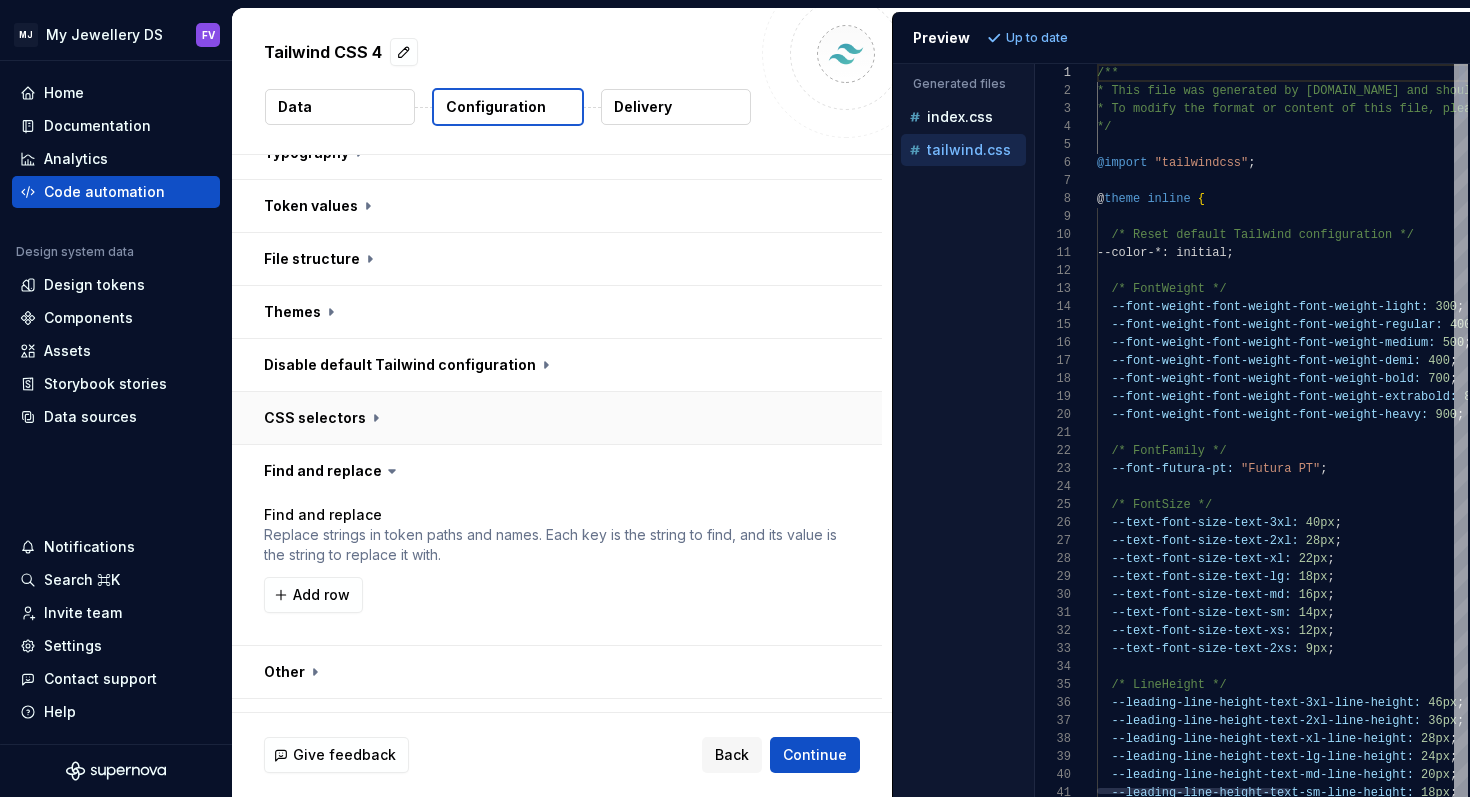 click on "**********" at bounding box center (851, 402) 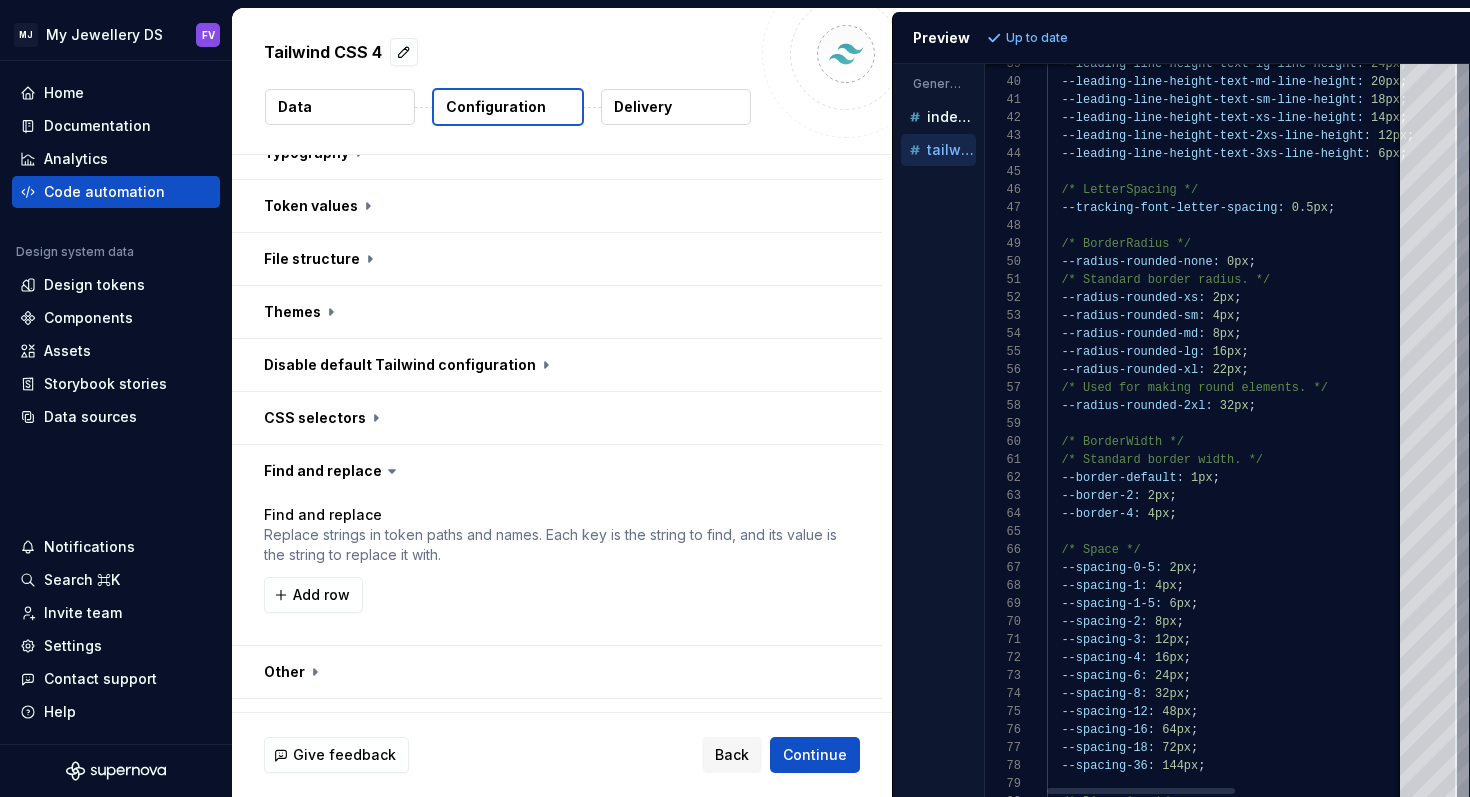 type 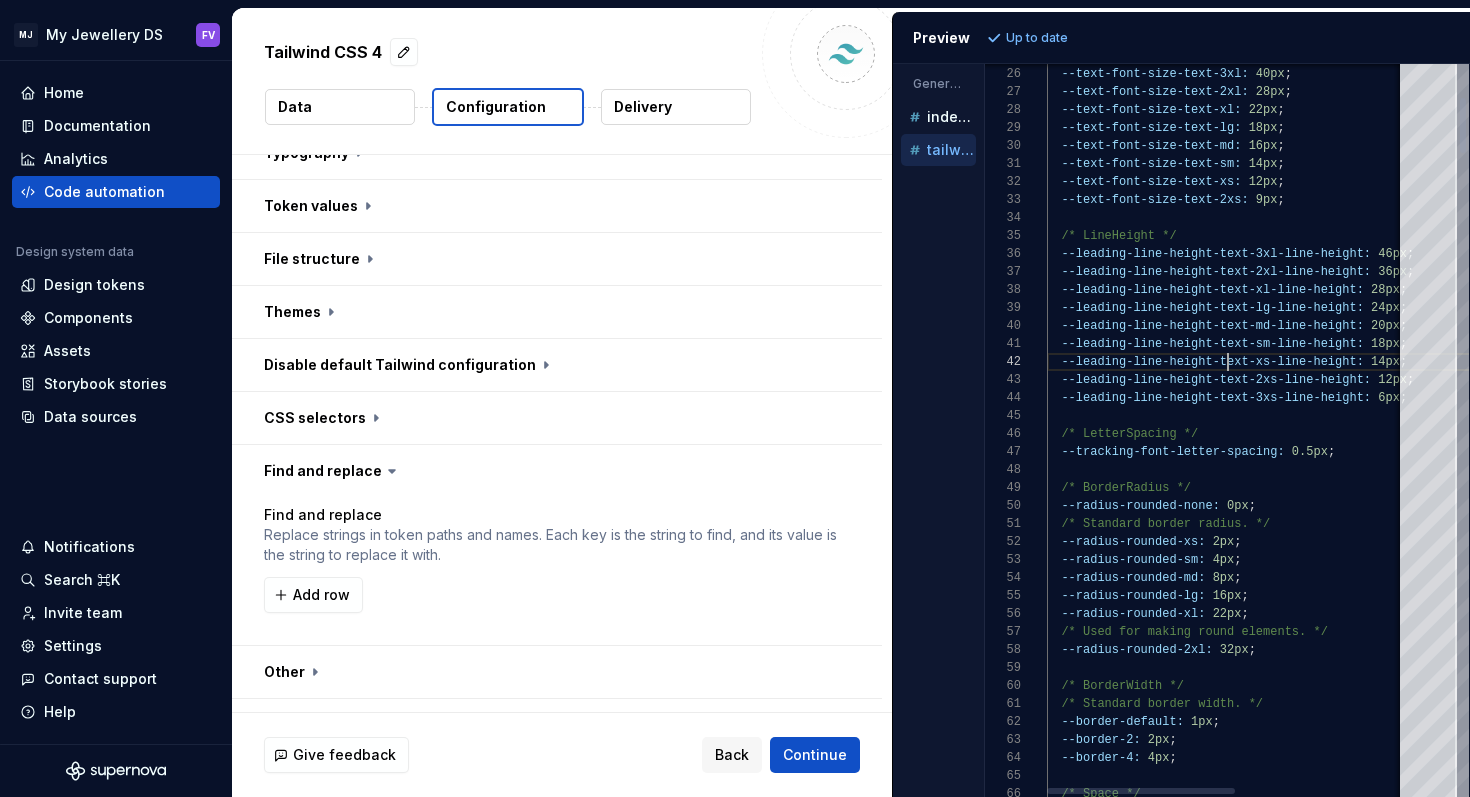 click on "/* Space */    /* Standard border width. */    --border-default:   1px ;    --border-2:   2px ;    --border-4:   4px ;    --radius-rounded-2xl:   32px ;    /* BorderWidth */    --radius-rounded-lg:   16px ;    --radius-rounded-xl:   22px ;    /* Used for making round elements. */    --radius-rounded-xs:   2px ;    --radius-rounded-sm:   4px ;    --radius-rounded-md:   8px ;    /* BorderRadius */    --radius-rounded-none:   0px ;    /* Standard border radius. */    /* LetterSpacing */    --tracking-font-letter-spacing:   0.5px ;    --leading-line-height-text-2xs-line-height:   12px ;    --leading-line-height-text-3xs-line-height:   6px ;    --leading-line-height-text-sm-line-height:   18px ;    --leading-line-height-text-xs-line-height:   14px ;    --leading-line-height-text-lg-line-height:   24px ;    --leading-line-height-text-md-line-height:   20px ;    --leading-line-height-text-3xl-line-height:   46px ;      ;" at bounding box center (1388, 4454) 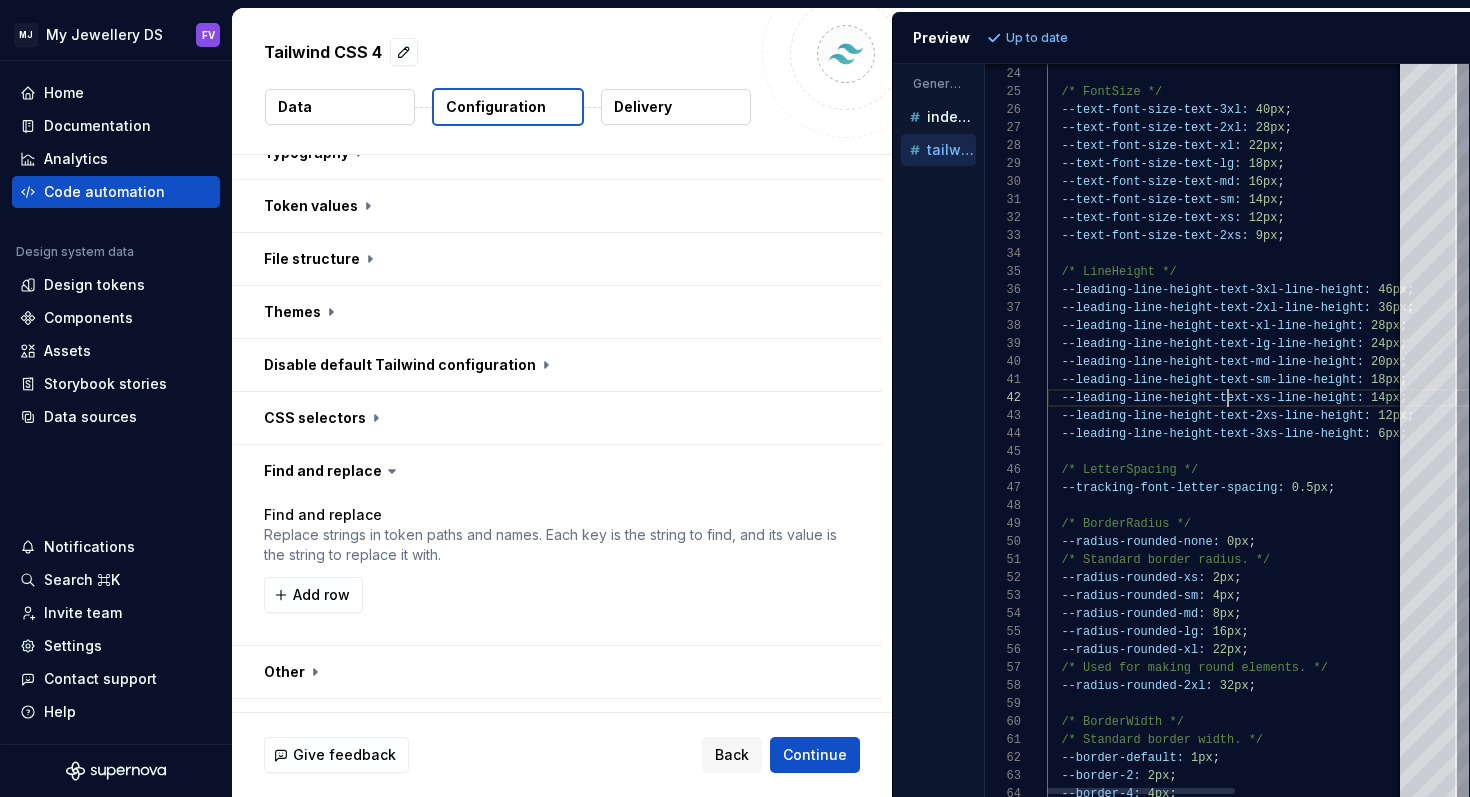 type on "**********" 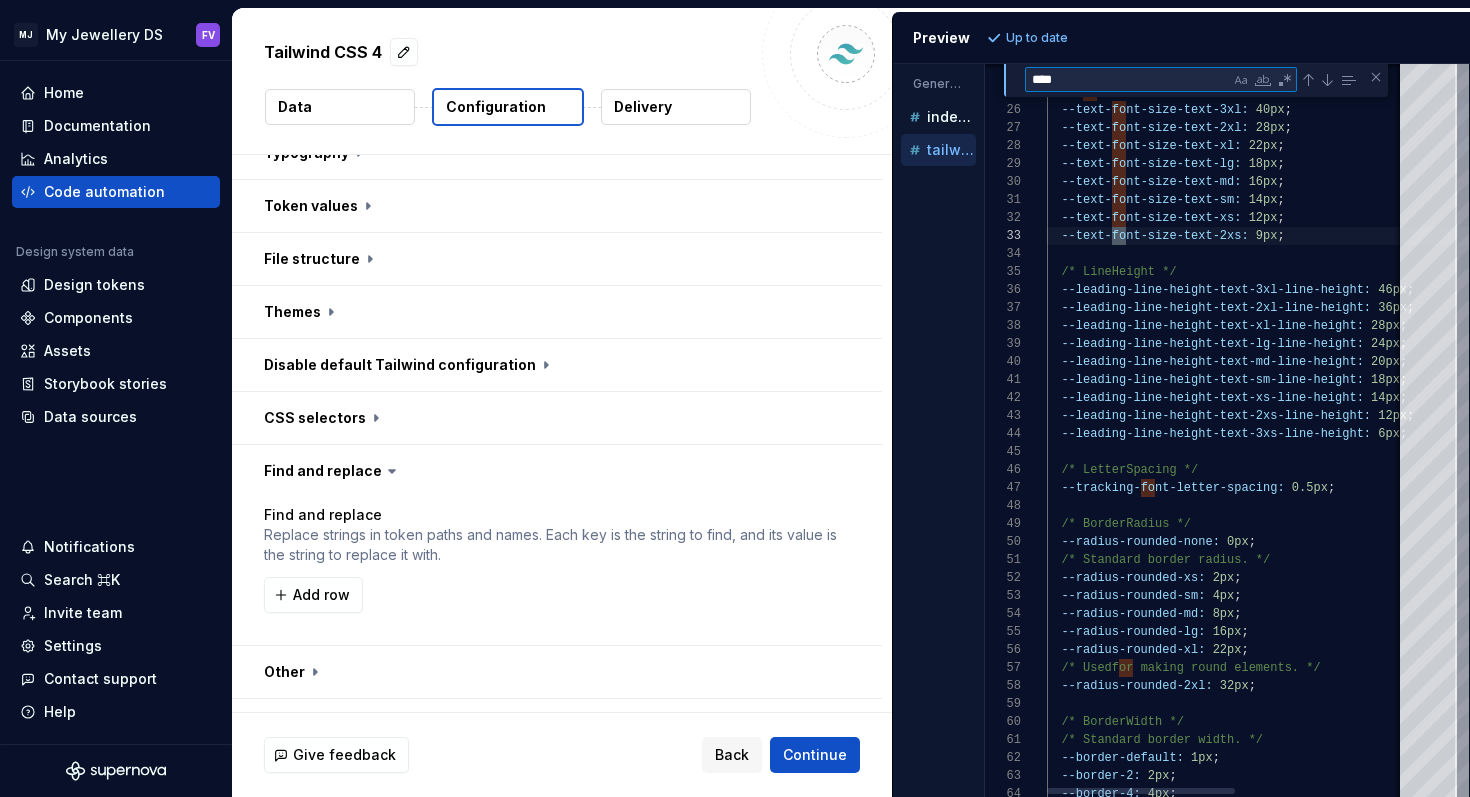 type on "*****" 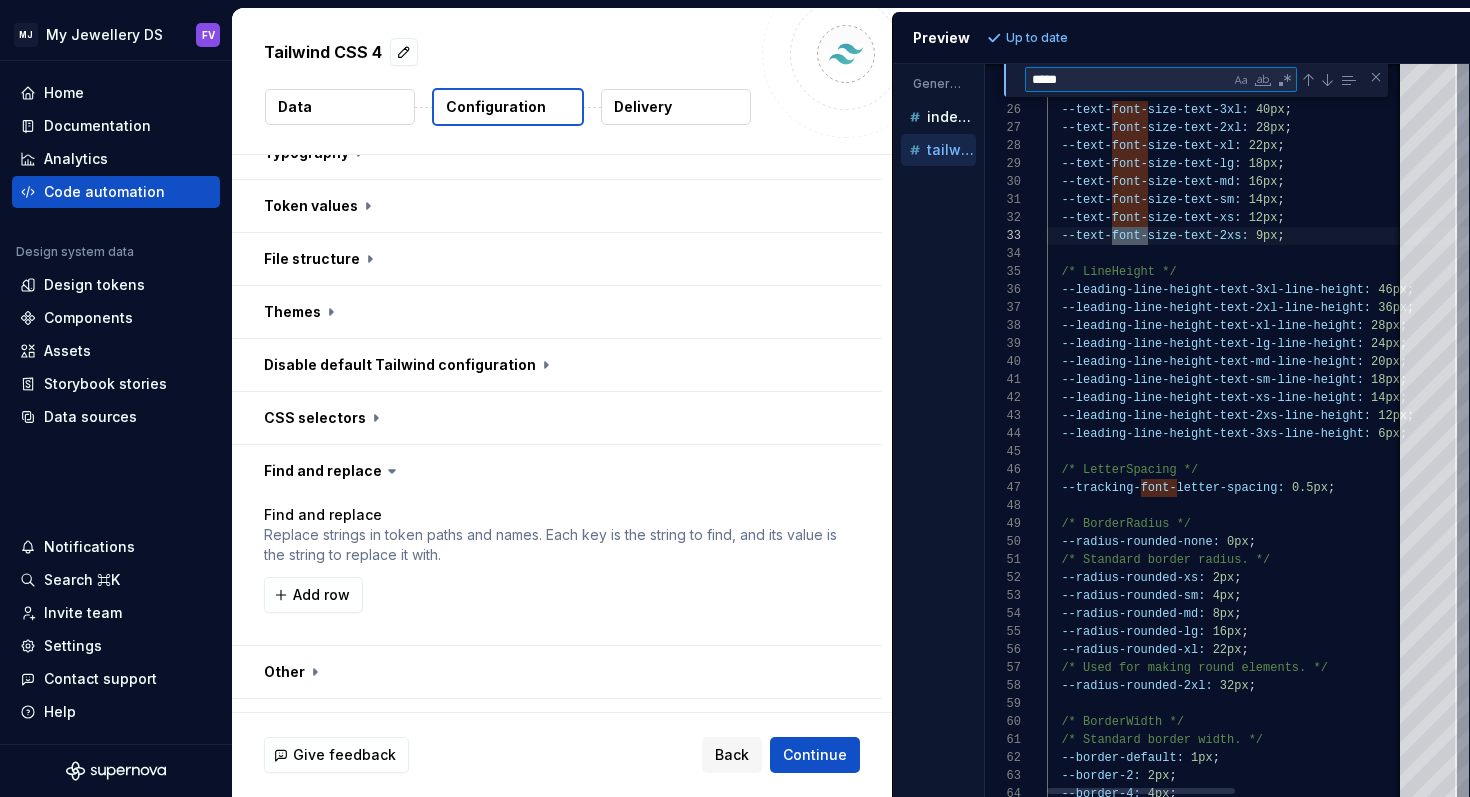 type on "**********" 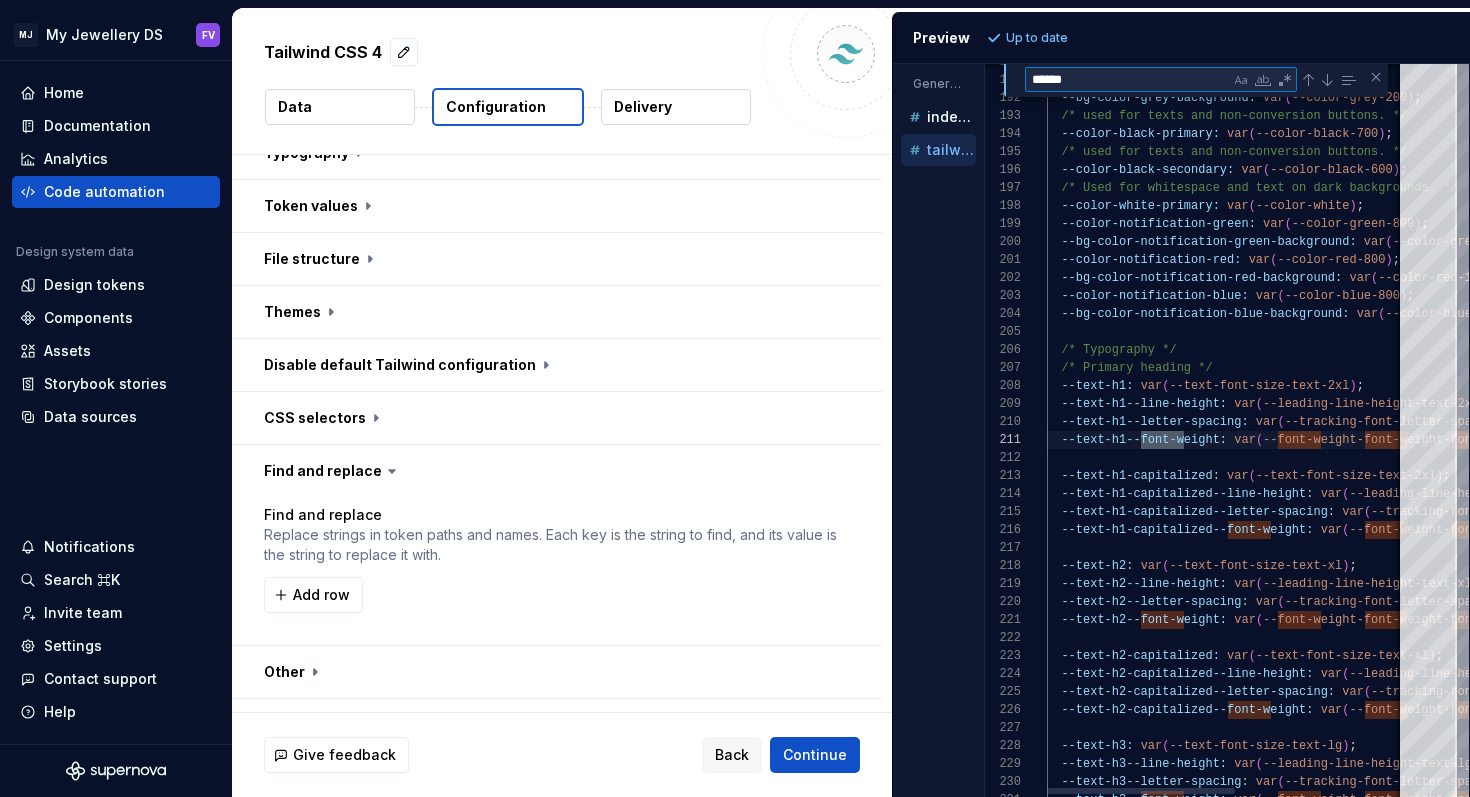 type on "**********" 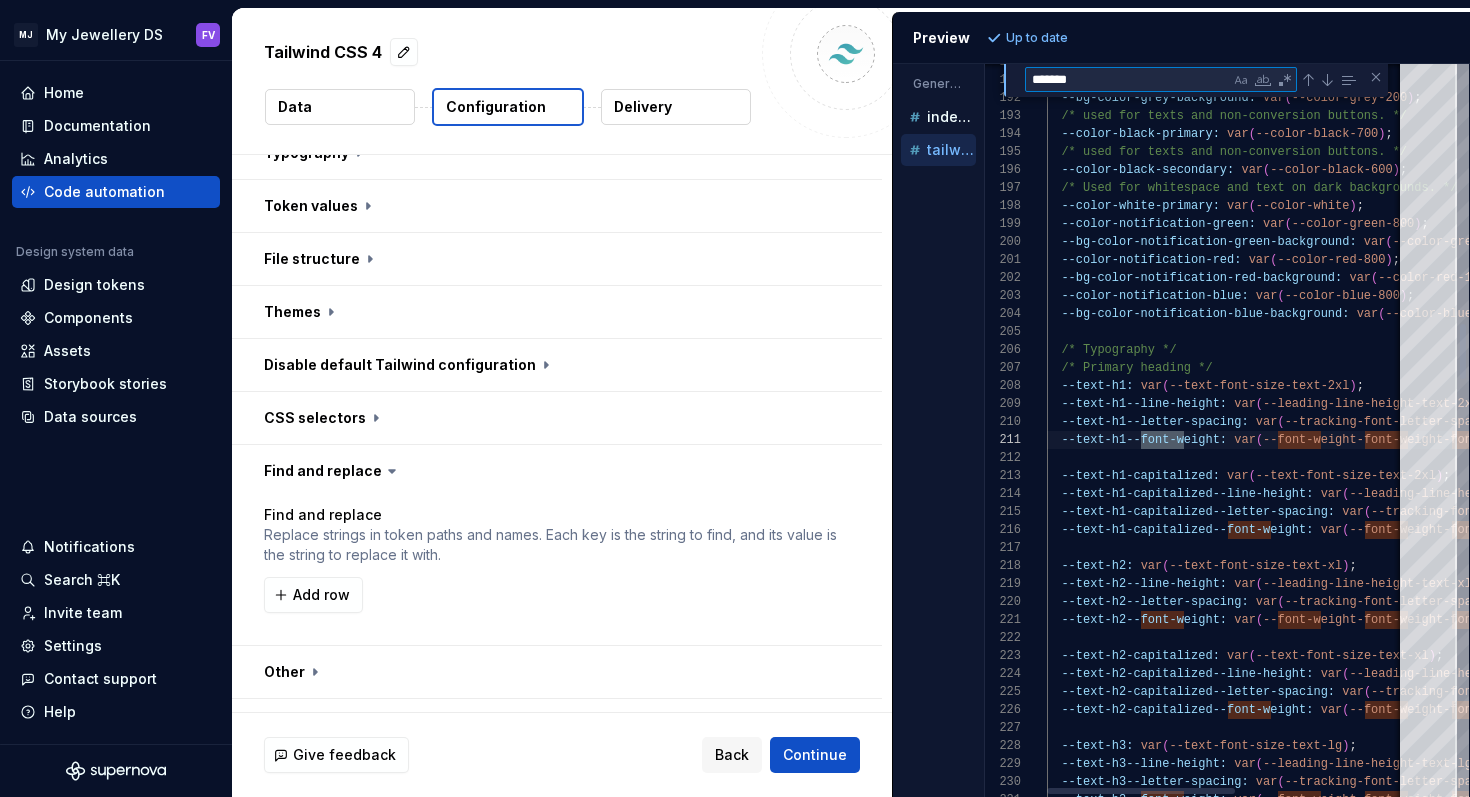 type on "**********" 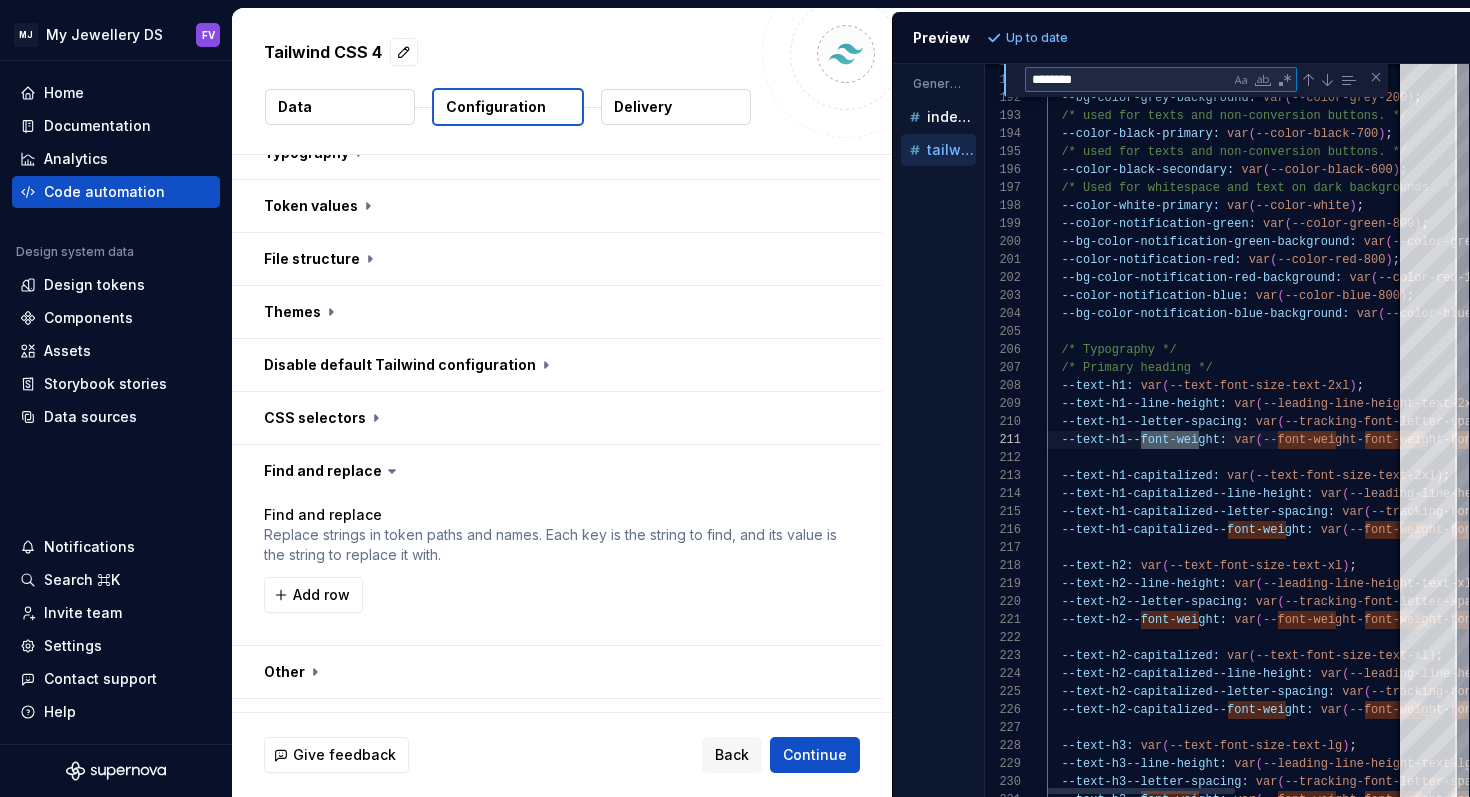 type on "**********" 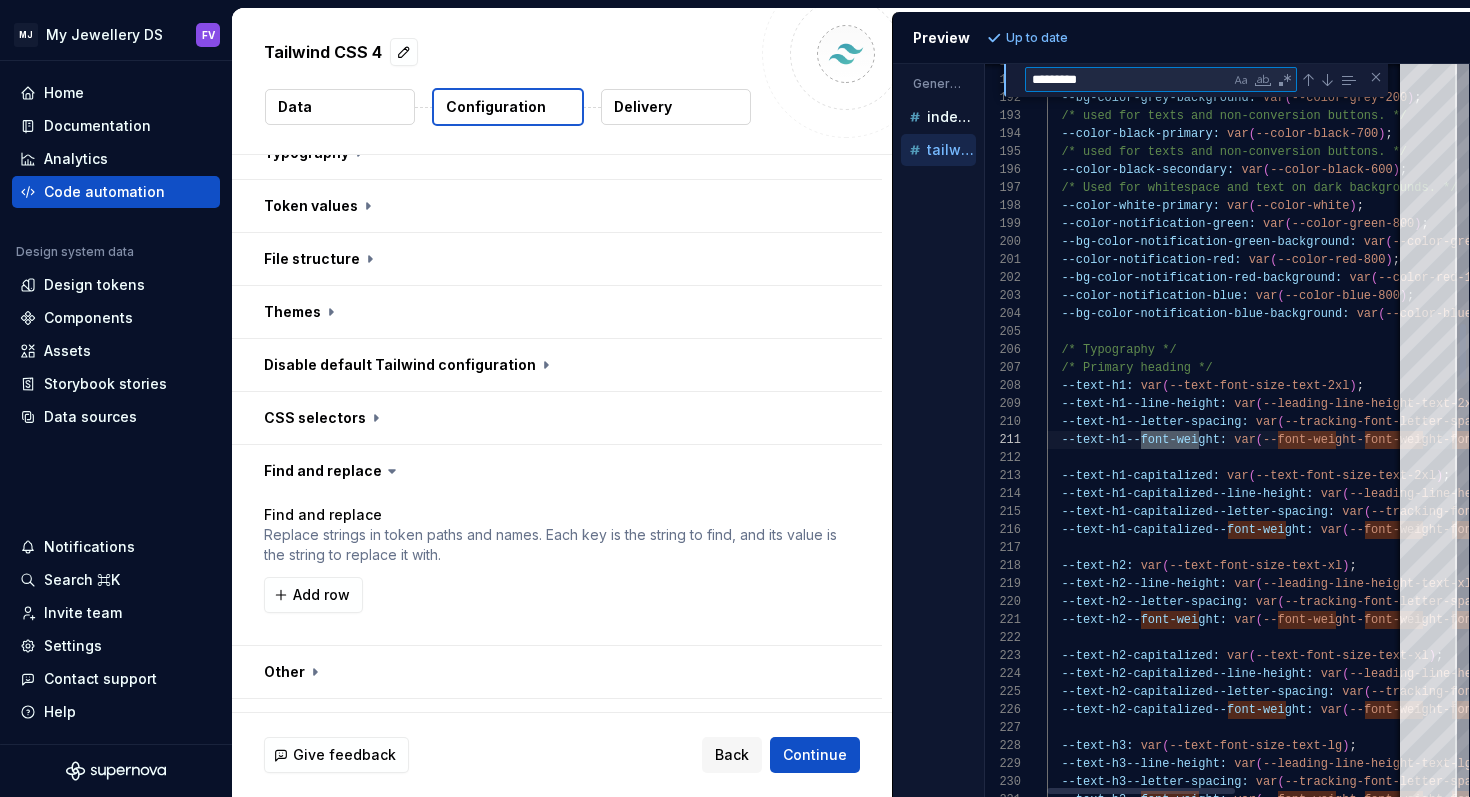type on "**********" 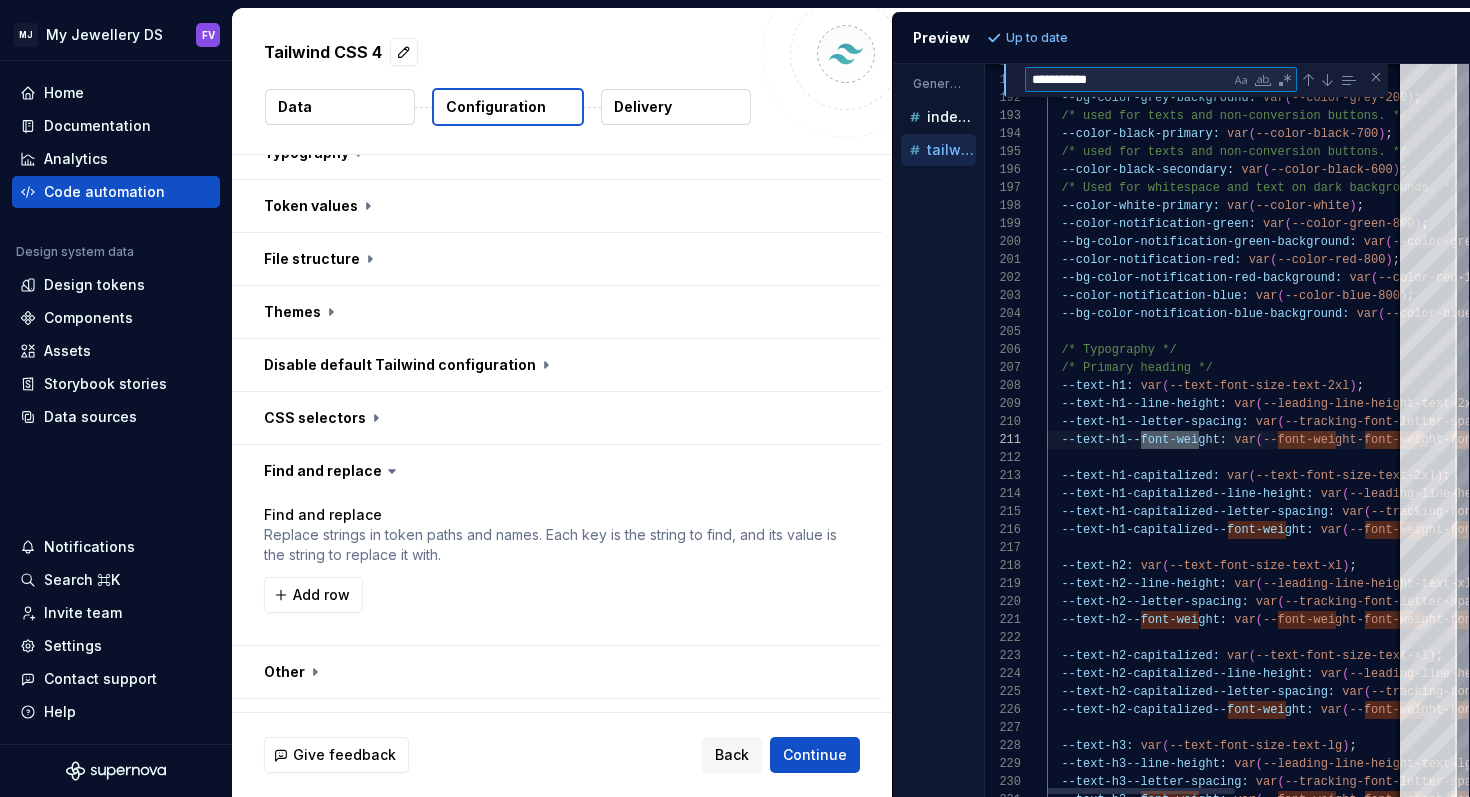 scroll, scrollTop: 162, scrollLeft: 166, axis: both 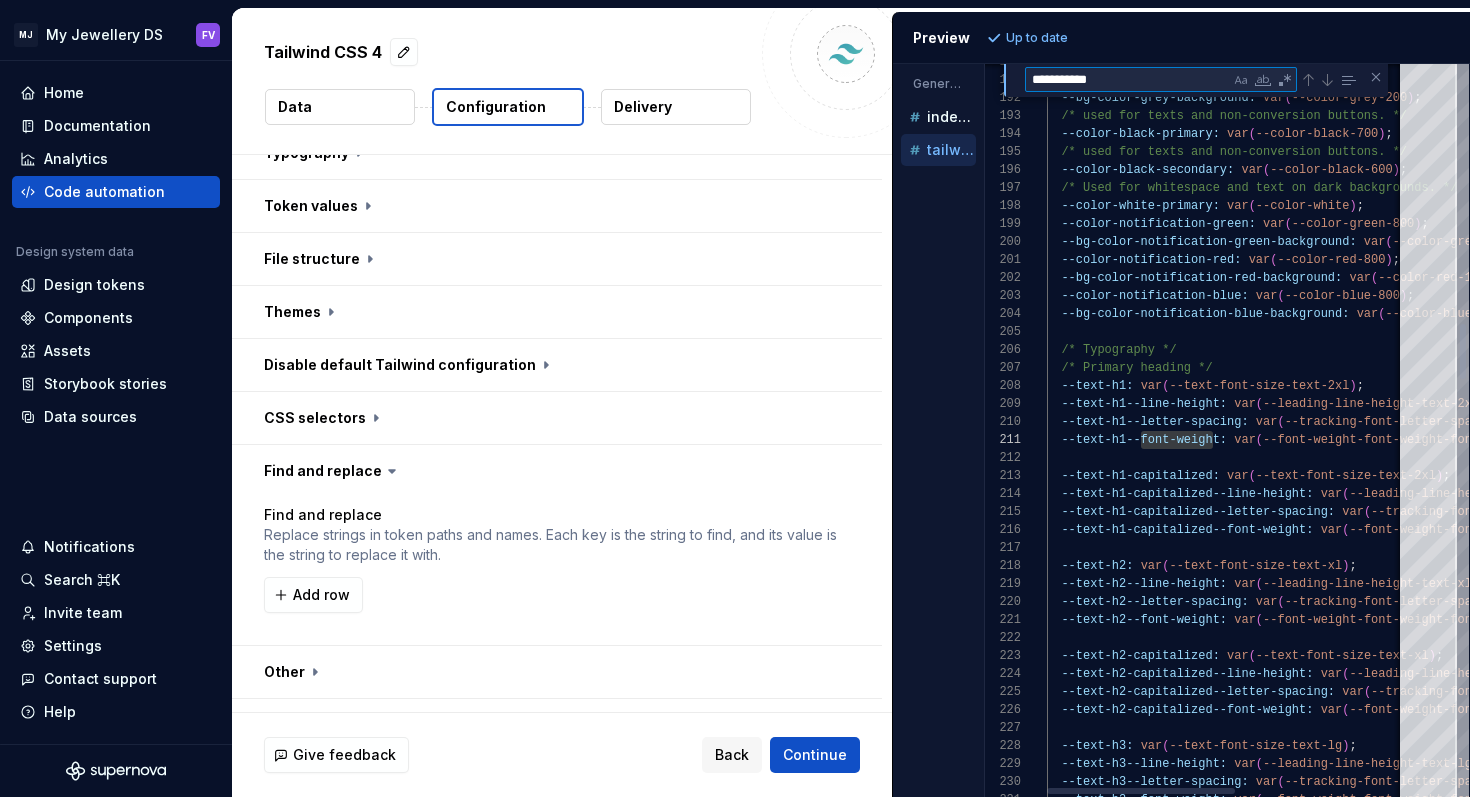 type on "**********" 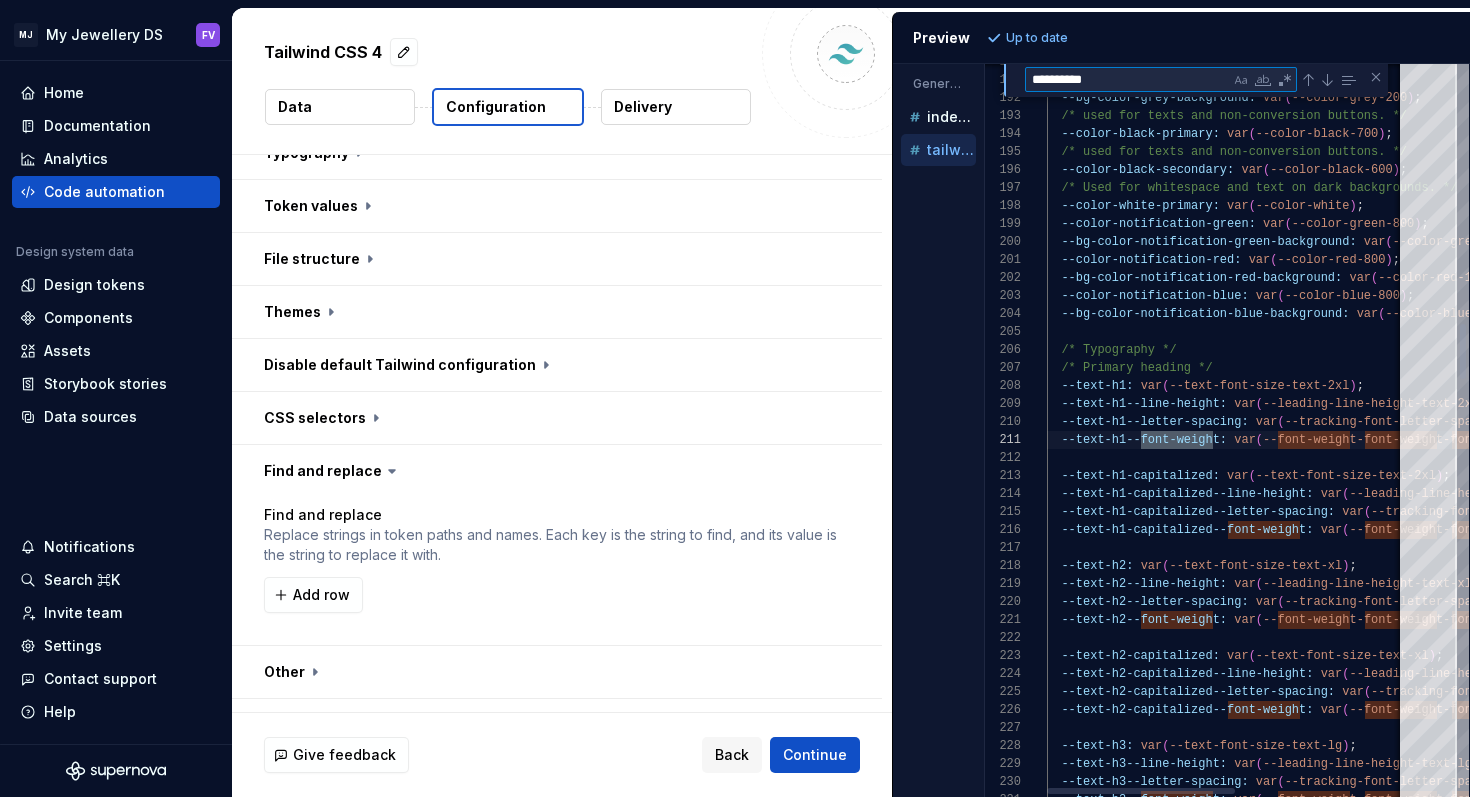 type on "**********" 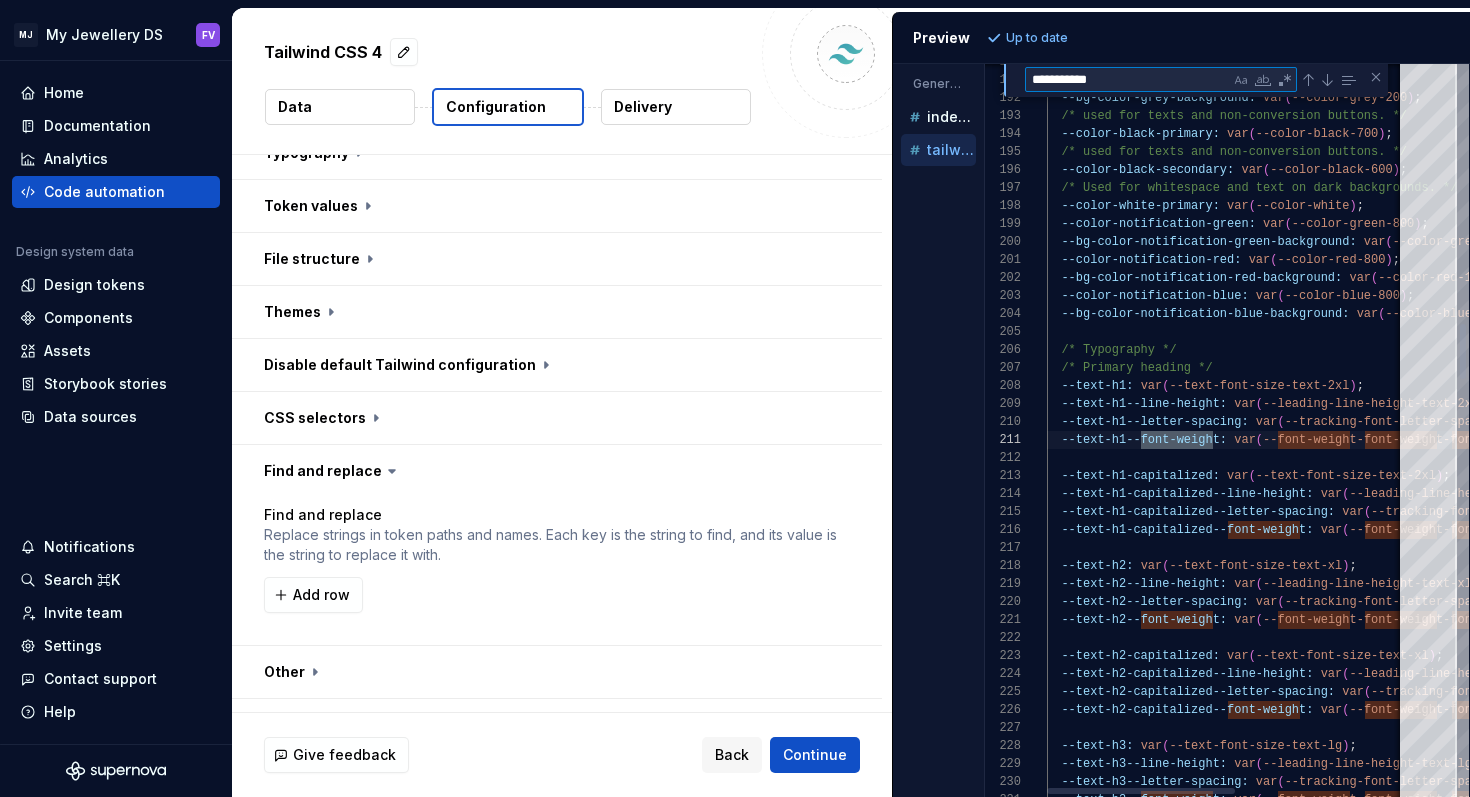 scroll, scrollTop: 162, scrollLeft: 173, axis: both 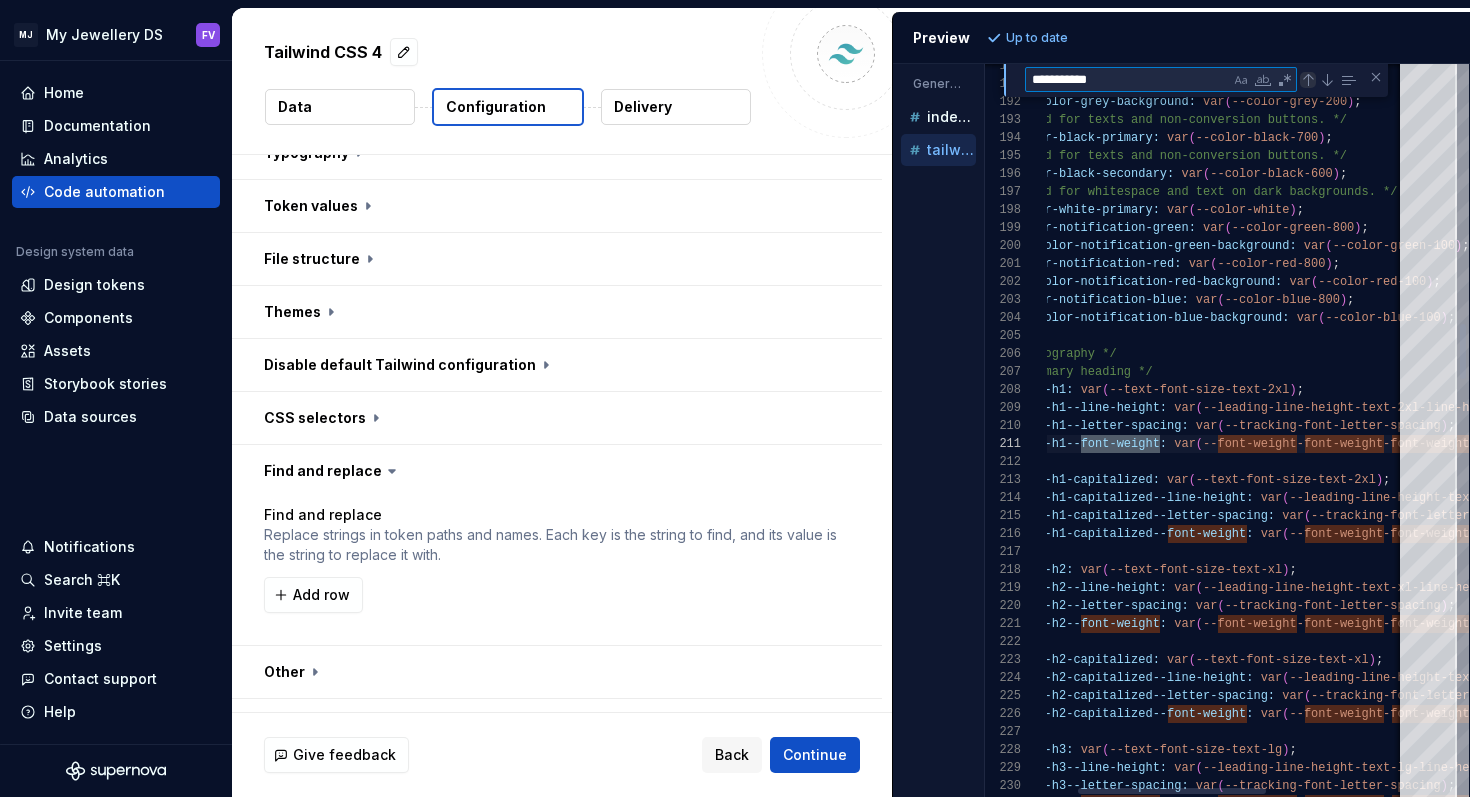 type on "**********" 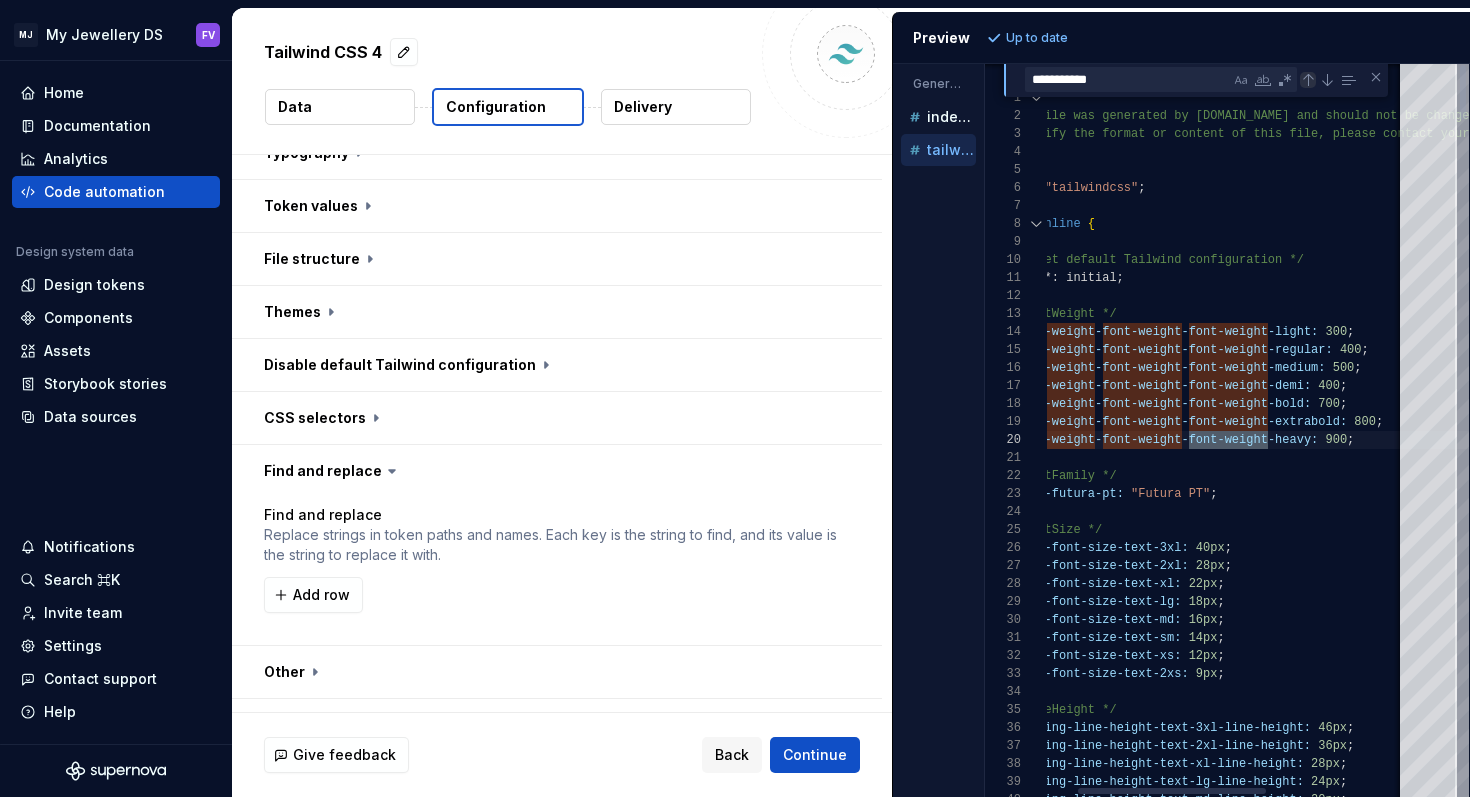 scroll, scrollTop: 180, scrollLeft: 282, axis: both 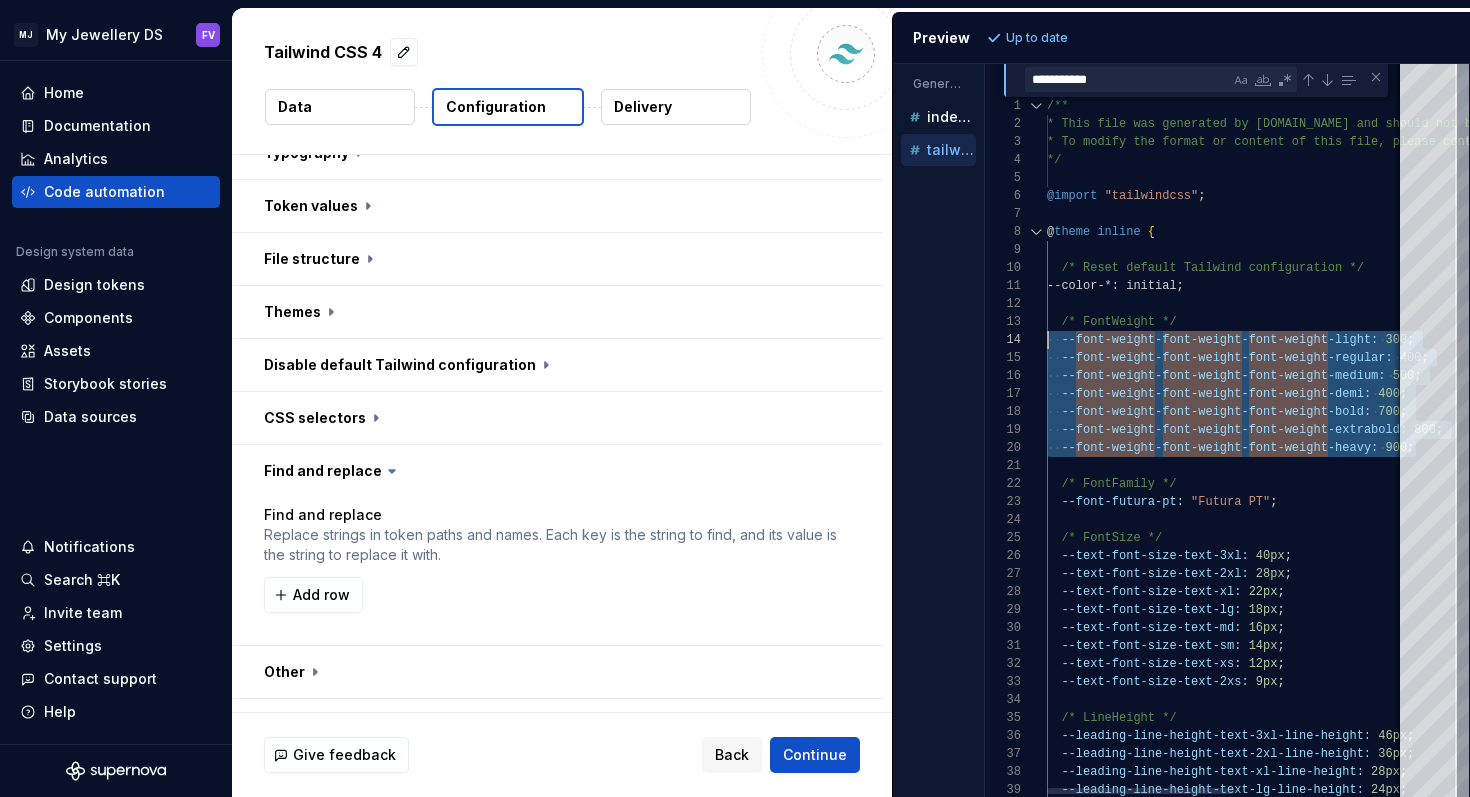 drag, startPoint x: 1348, startPoint y: 449, endPoint x: 972, endPoint y: 342, distance: 390.92838 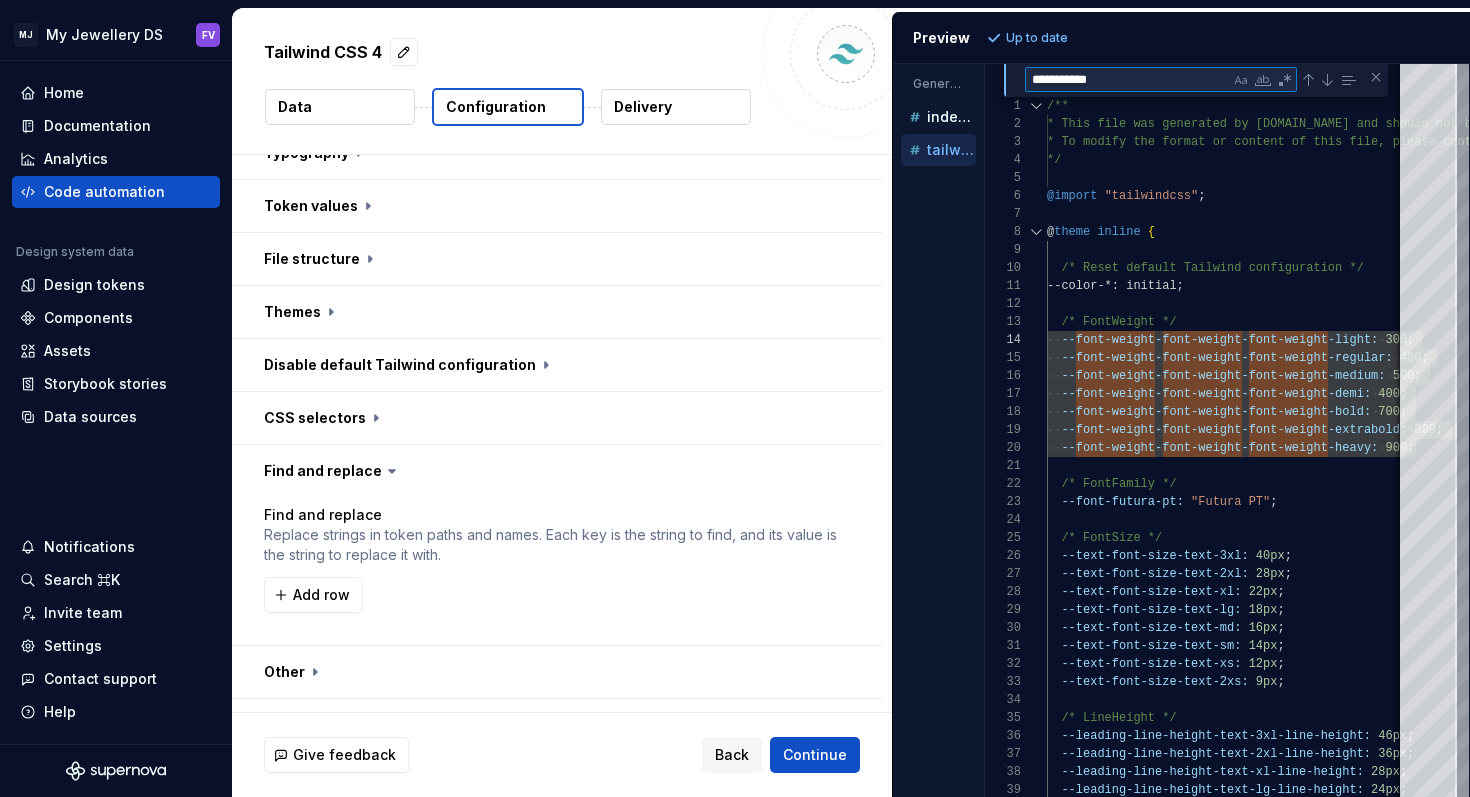 drag, startPoint x: 1125, startPoint y: 83, endPoint x: 940, endPoint y: 83, distance: 185 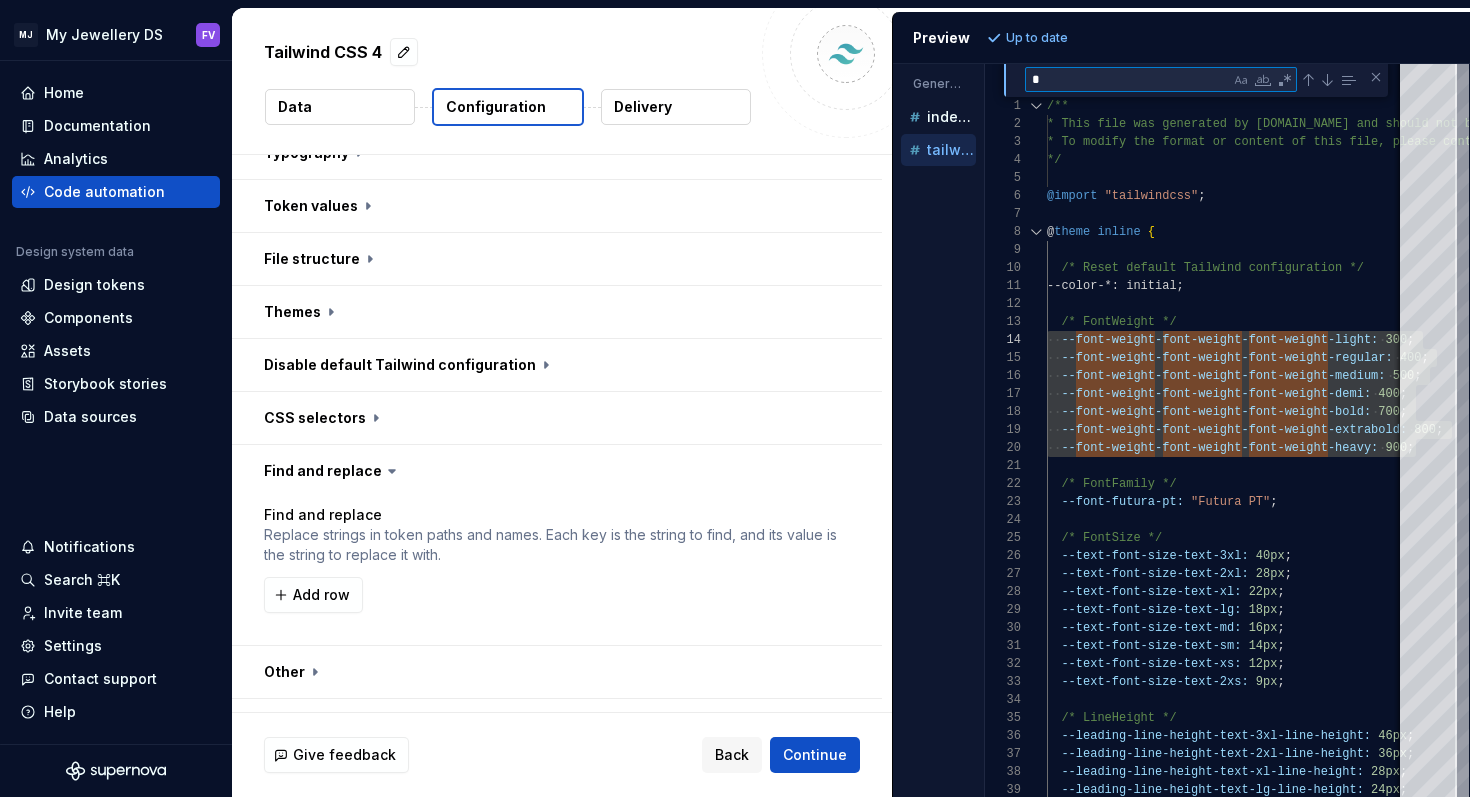 type on "**********" 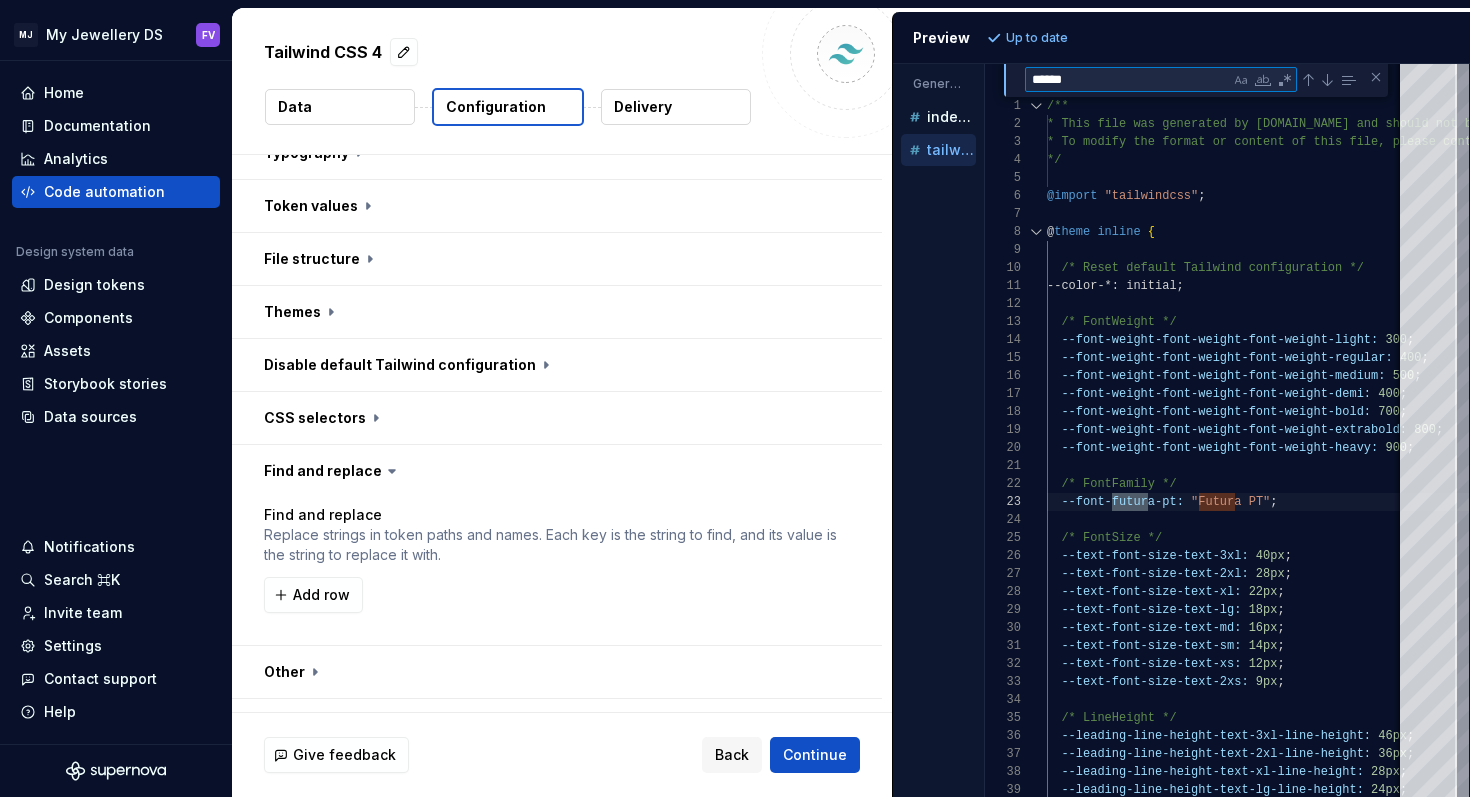 scroll, scrollTop: 180, scrollLeft: 108, axis: both 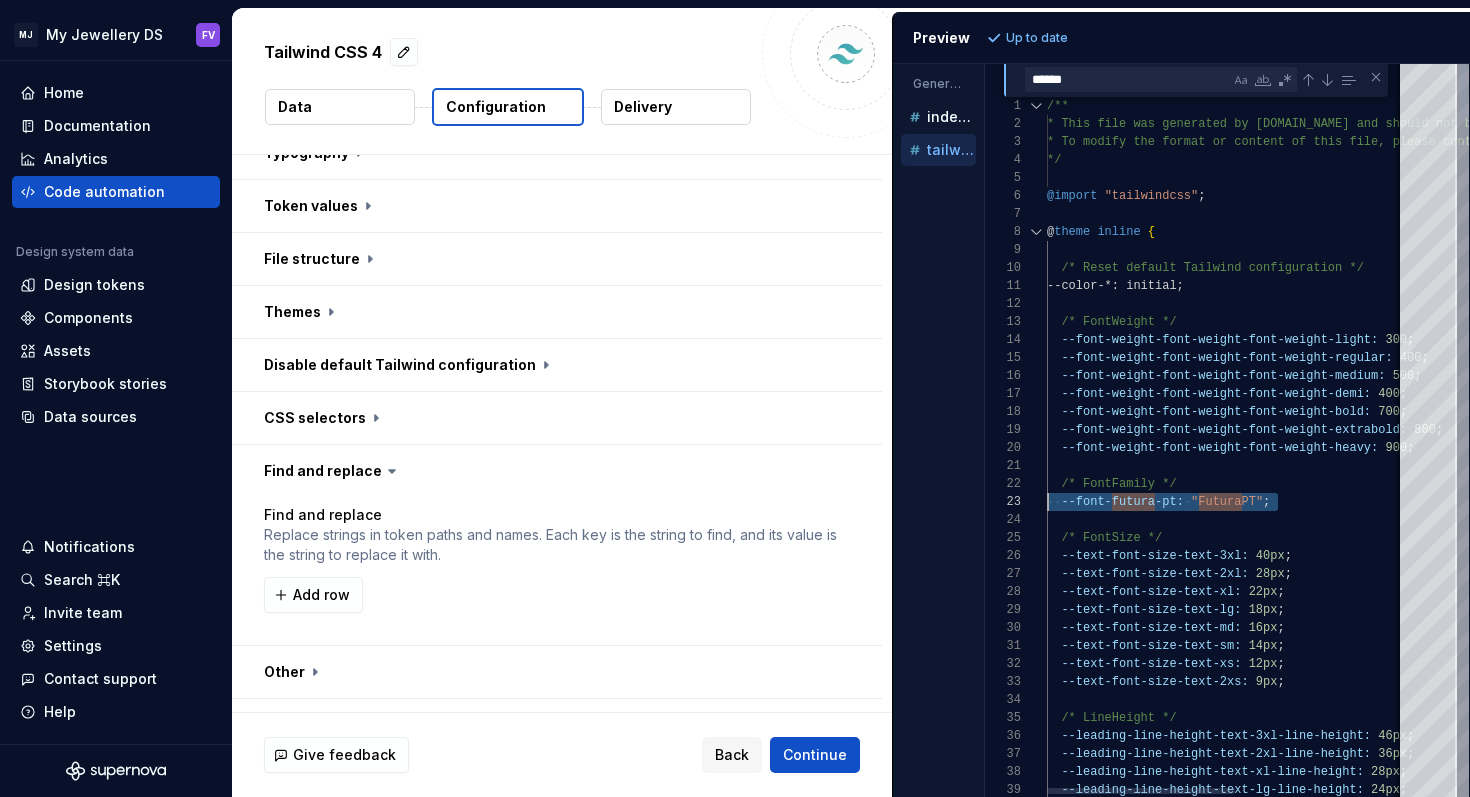 drag, startPoint x: 1291, startPoint y: 502, endPoint x: 1042, endPoint y: 508, distance: 249.07228 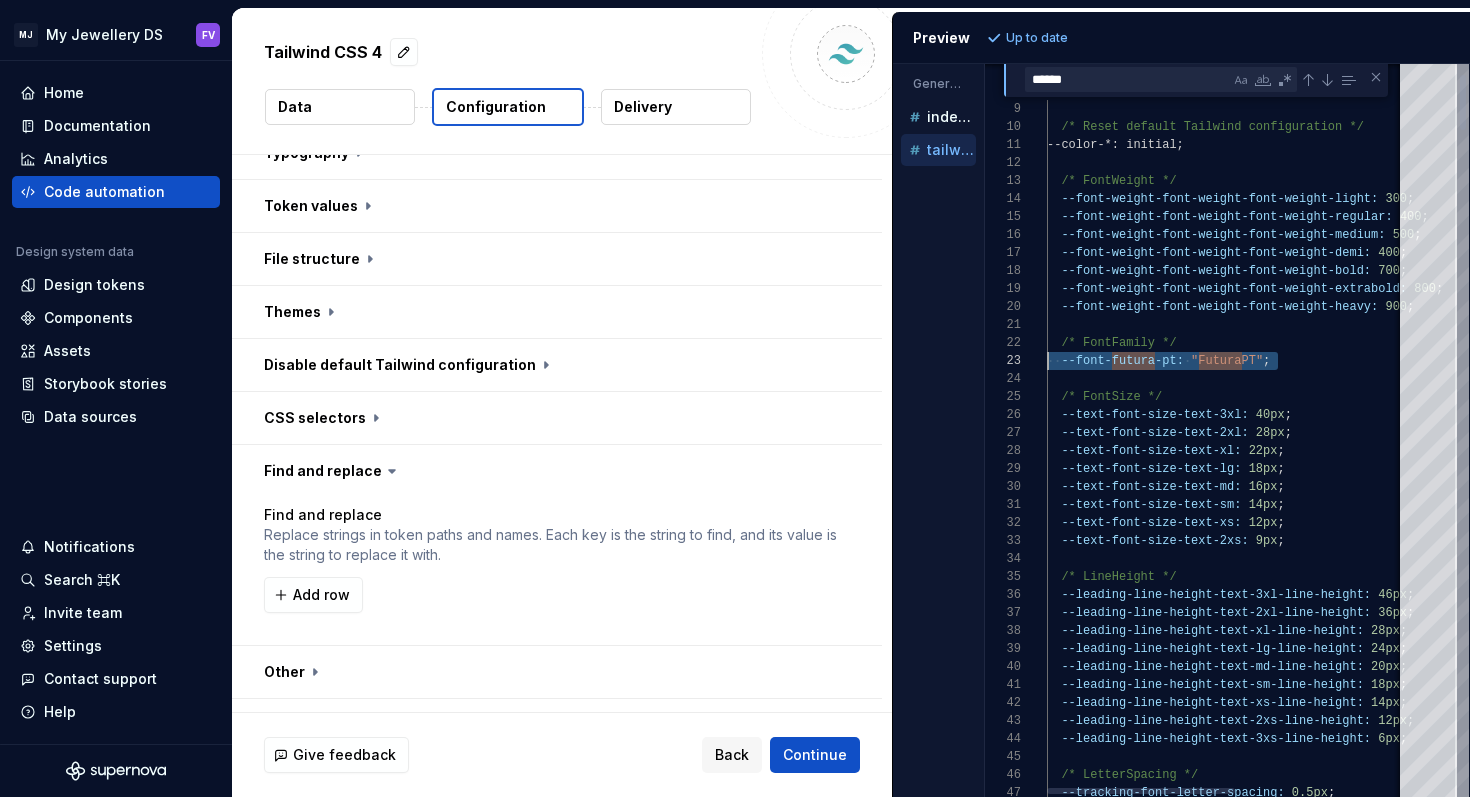 click on "@ theme   inline   {    /* Reset default Tailwind configuration */   --color-*: initial;    /* FontWeight */    --font-weight-font-weight-font-weight-light:   300 ;    --font-weight-font-weight-font-weight-regular:   400 ;    --font-weight-font-weight-font-weight-medium:   500 ;    --font-weight-font-weight-font-weight-demi:   400 ;    --font-weight-font-weight-font-weight-bold:   700 ;    --font-weight-font-weight-font-weight-extrabold:   800 ;    --font-weight-font-weight-font-weight-heavy:   900 ;    /* FontFamily */    --font- futura -pt:   " Futura  PT" ;    /* FontSize */    --text-font-size-text-3xl:   40px ;    --text-font-size-text-2xl:   28px ;    --text-font-size-text-xl:   22px ;    --text-font-size-text-lg:   18px ;    --text-font-size-text-md:   16px ;    --text-font-size-text-sm:   14px ;    --text-font-size-text-xs:   12px ;    --text-font-size-text-2xs:   9px ;    /* LineHeight */      46px ;      36px ;    ;" at bounding box center (1388, 4778) 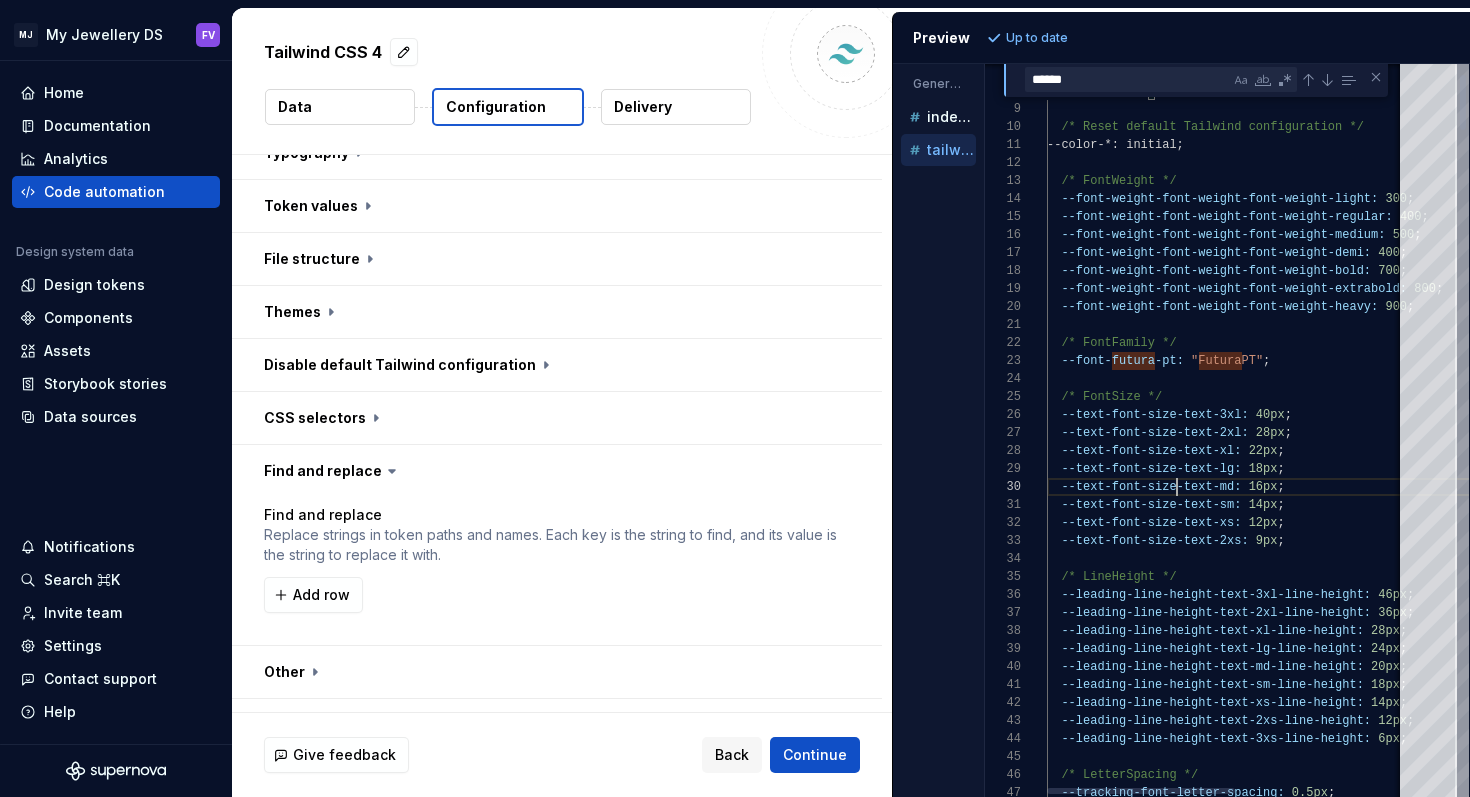type on "****" 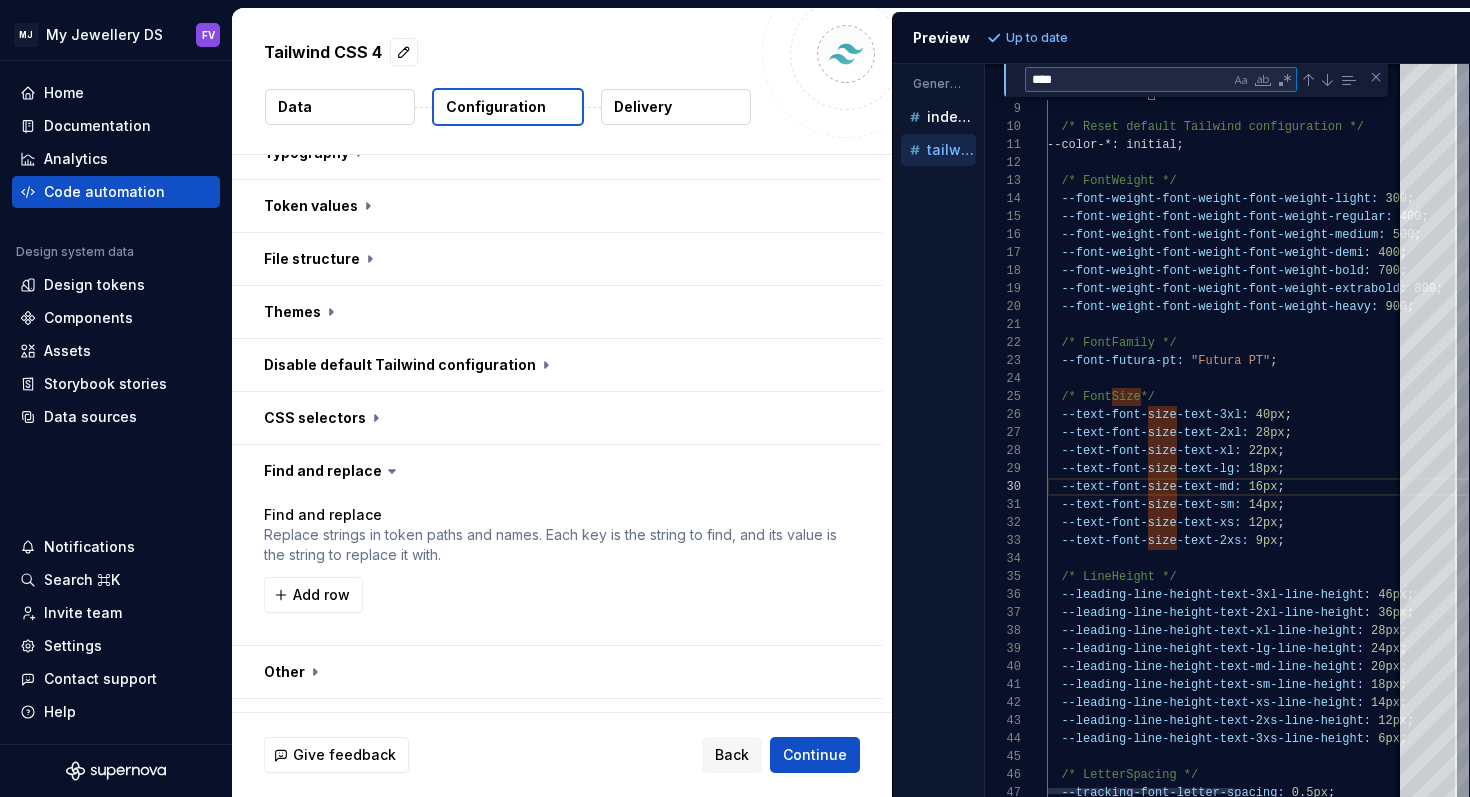 type on "**********" 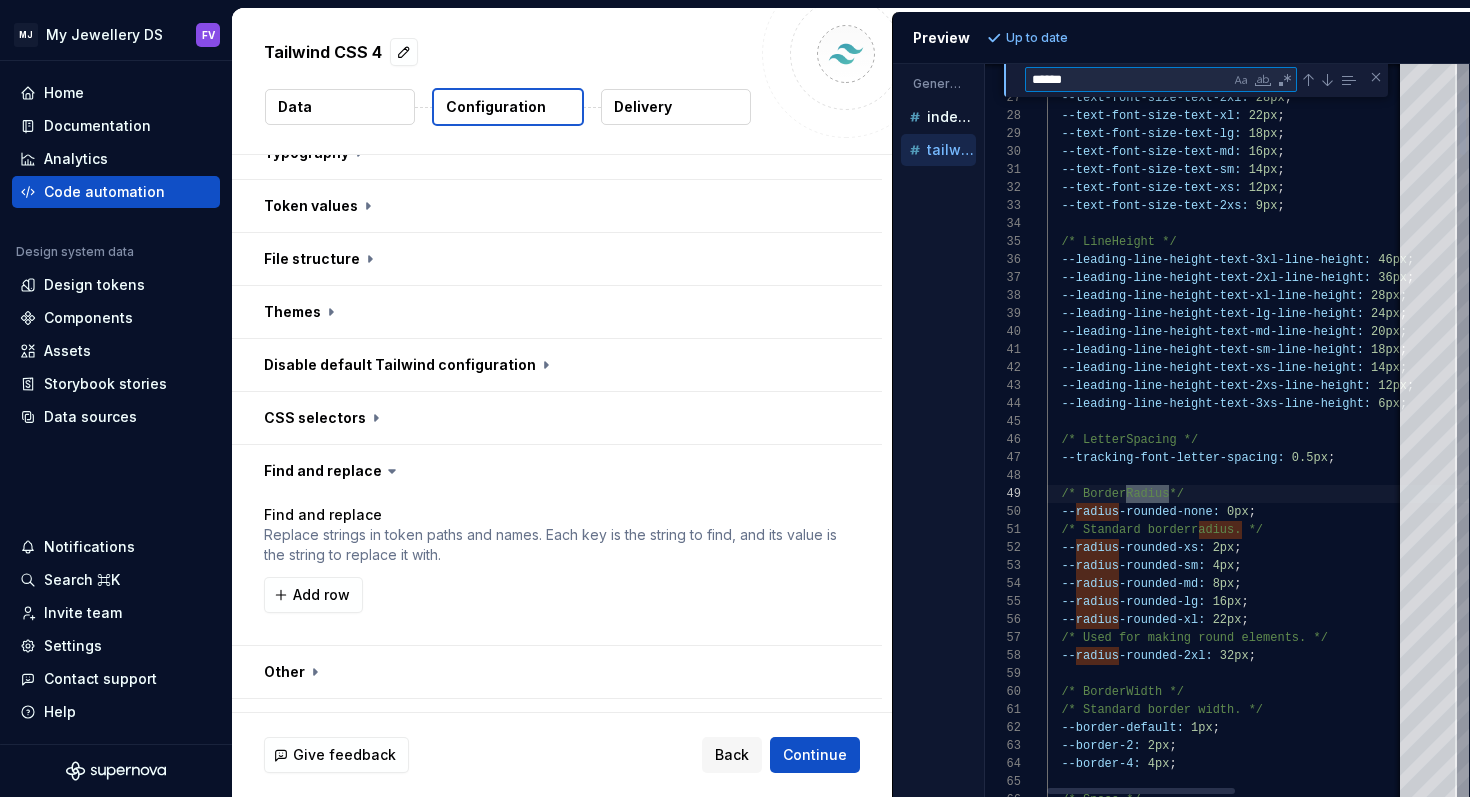 scroll, scrollTop: 180, scrollLeft: 123, axis: both 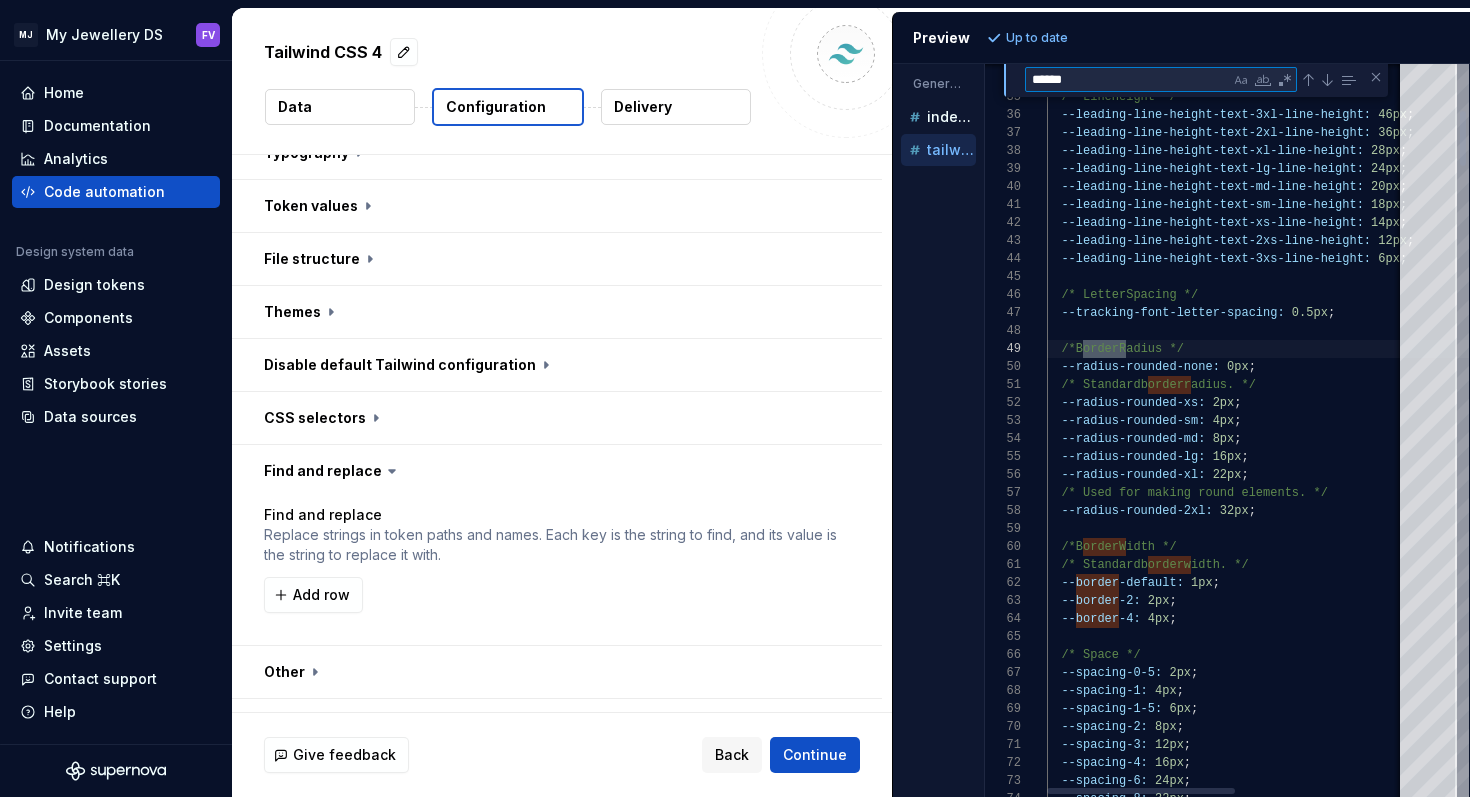 type on "******" 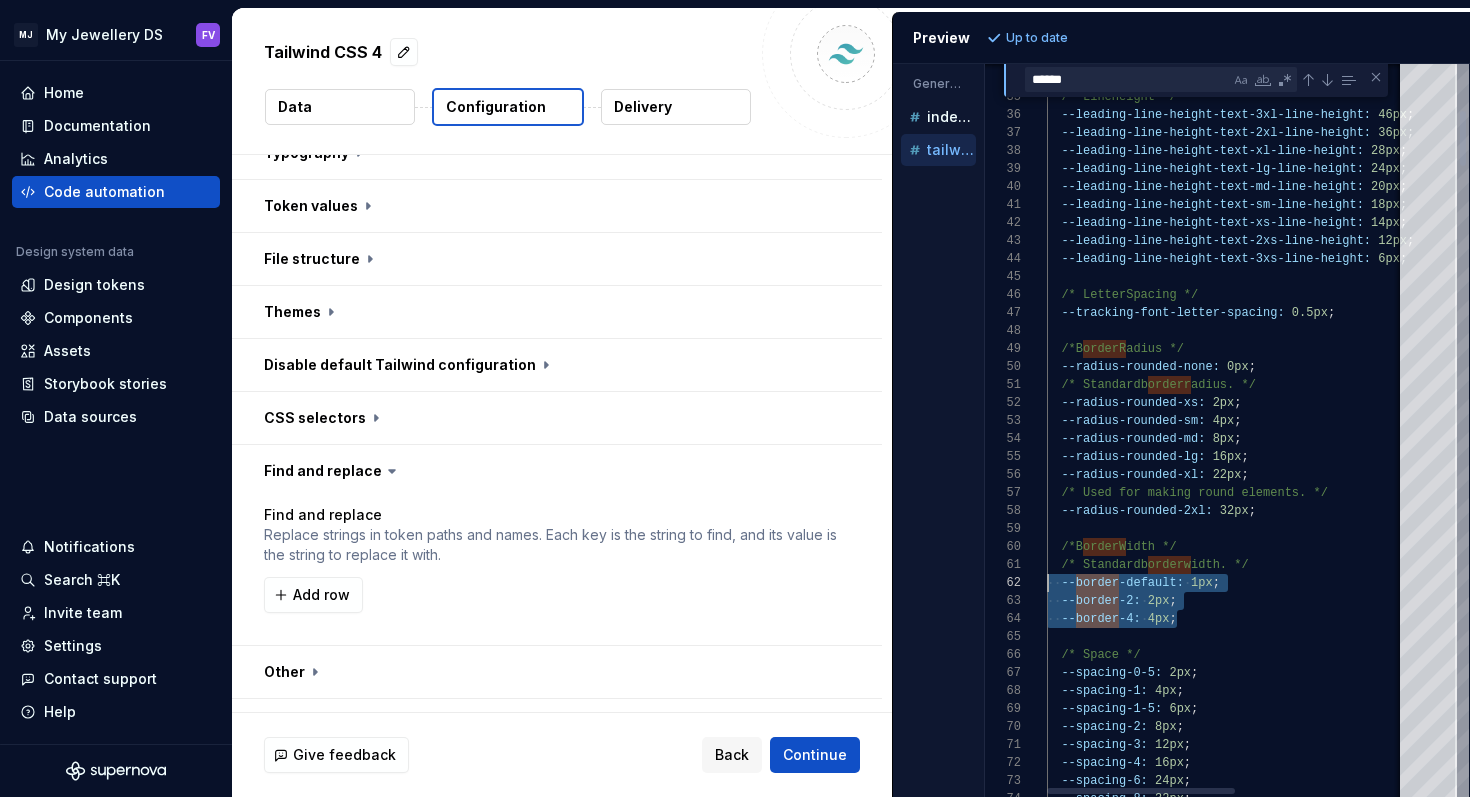 scroll, scrollTop: 18, scrollLeft: 0, axis: vertical 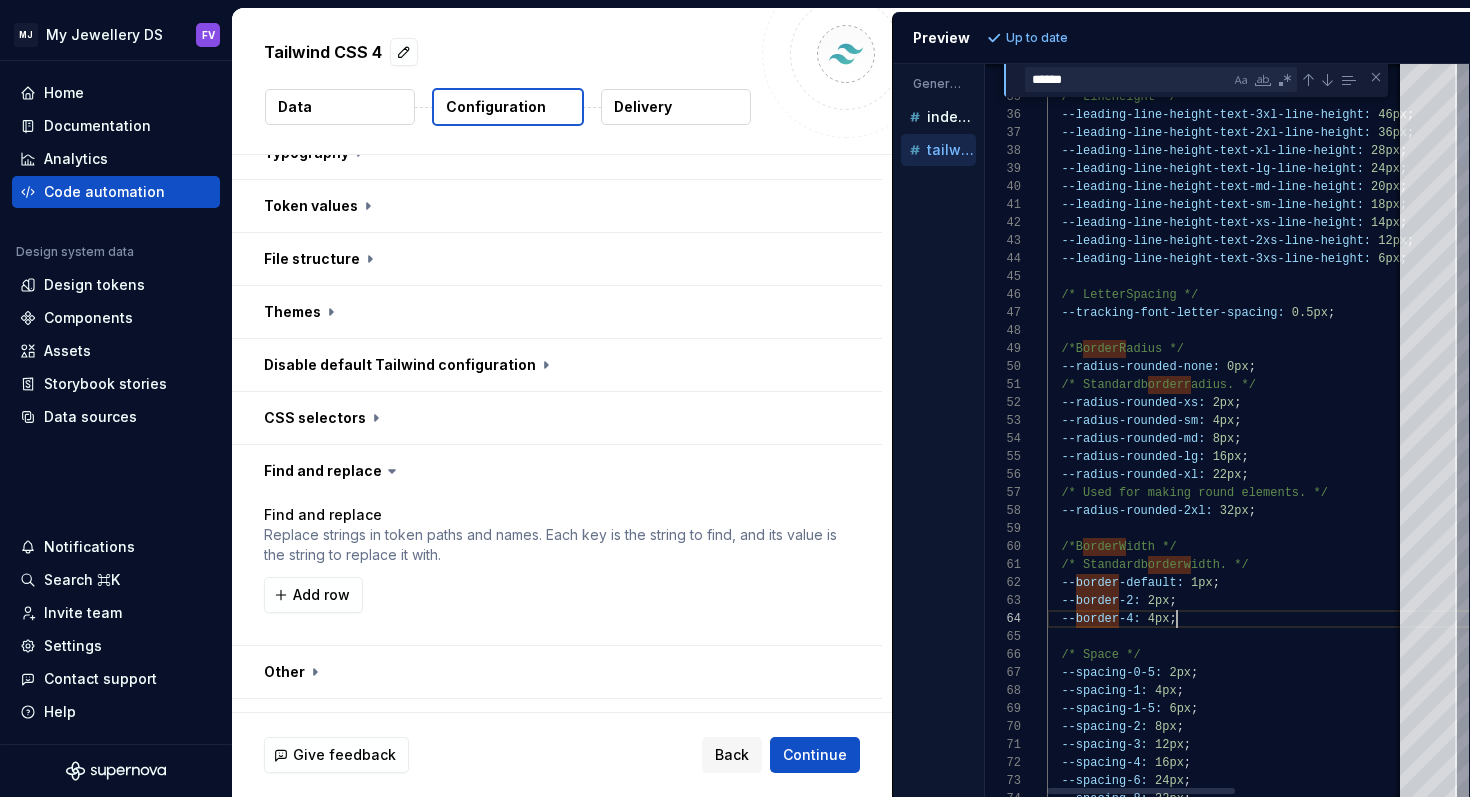 click on "--text-font-size-text-2xs:   9px ;    /* LineHeight */    --leading-line-height-text-3xl-line-height:   46px ;    --leading-line-height-text-2xl-line-height:   36px ;    --leading-line-height-text-xl-line-height:   28px ;    --leading-line-height-text-lg-line-height:   24px ;    --leading-line-height-text-md-line-height:   20px ;    --leading-line-height-text-sm-line-height:   18px ;    --leading-line-height-text-xs-line-height:   14px ;    --leading-line-height-text-2xs-line-height:   12px ;    --leading-line-height-text-3xs-line-height:   6px ;    /* LetterSpacing */    --tracking-font-letter-spacing:   0.5px ;    /*  Border Radius */    --radius-rounded-none:   0px ;    /* Standard  border  radius. */    --radius-rounded-xs:   2px ;    --radius-rounded-sm:   4px ;    --radius-rounded-md:   8px ;    --radius-rounded-lg:   16px ;    --radius-rounded-xl:   22px ;    /* Used for making round elements. */    --radius-rounded-2xl:" at bounding box center (1388, 4298) 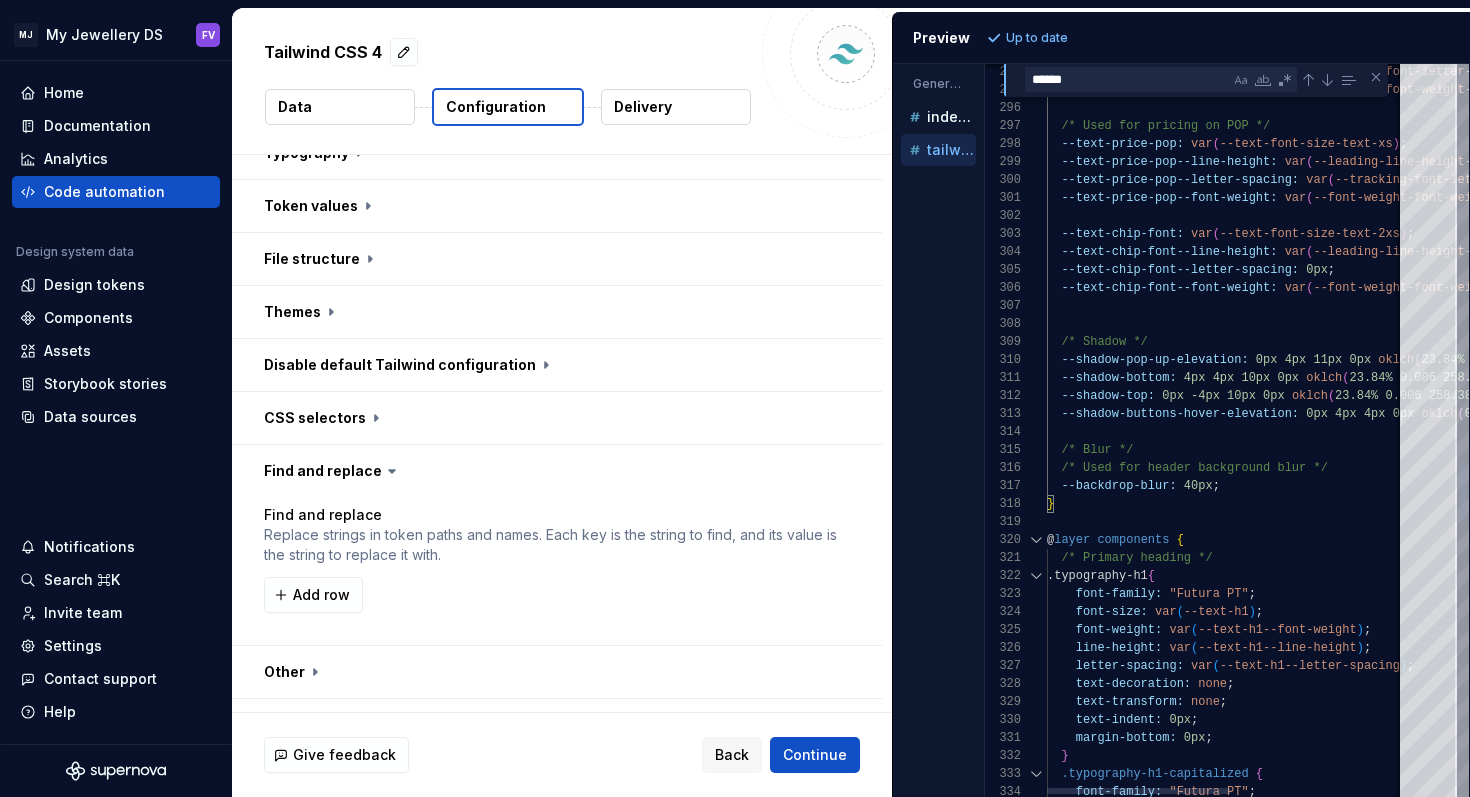 type on "**********" 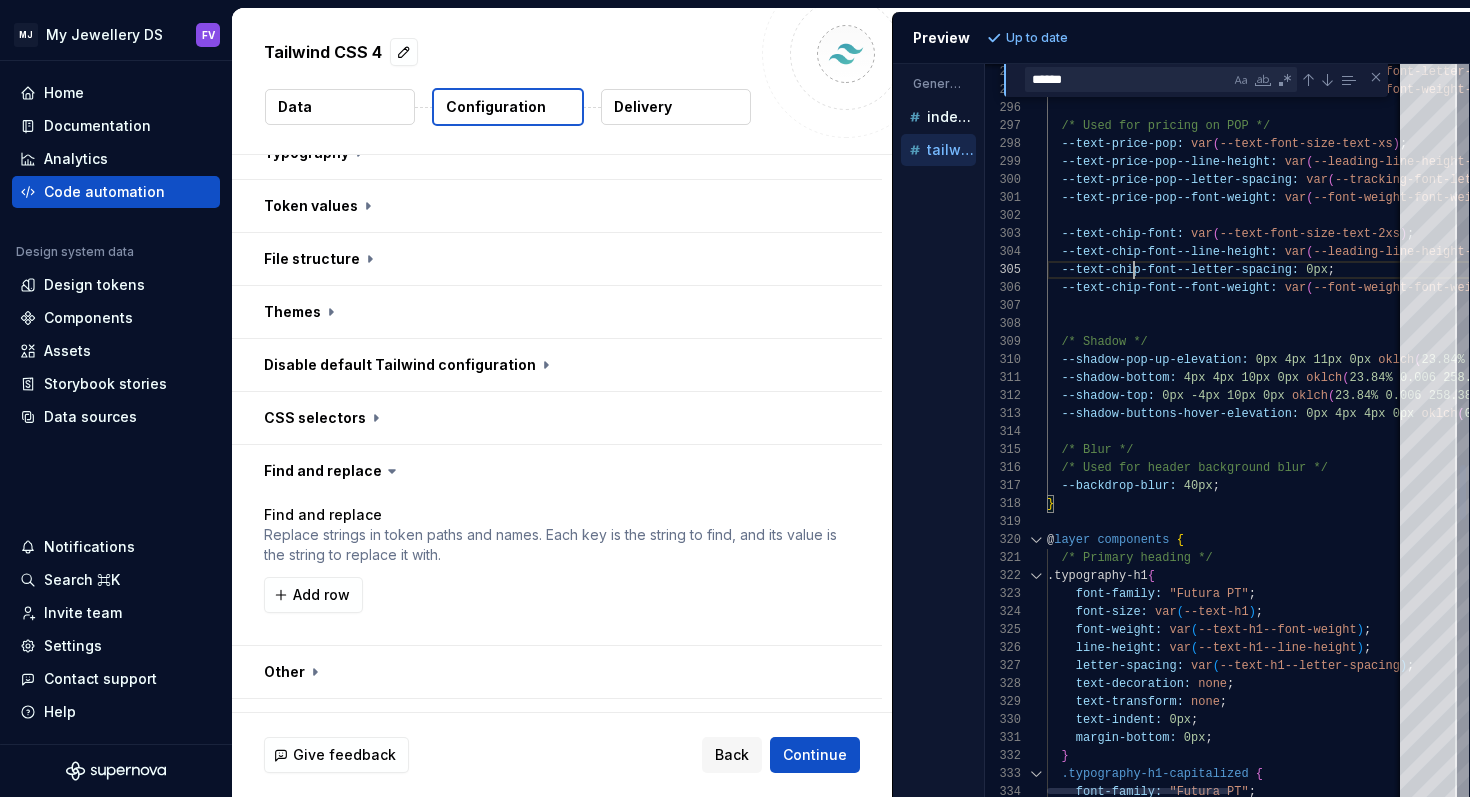 scroll, scrollTop: 72, scrollLeft: 87, axis: both 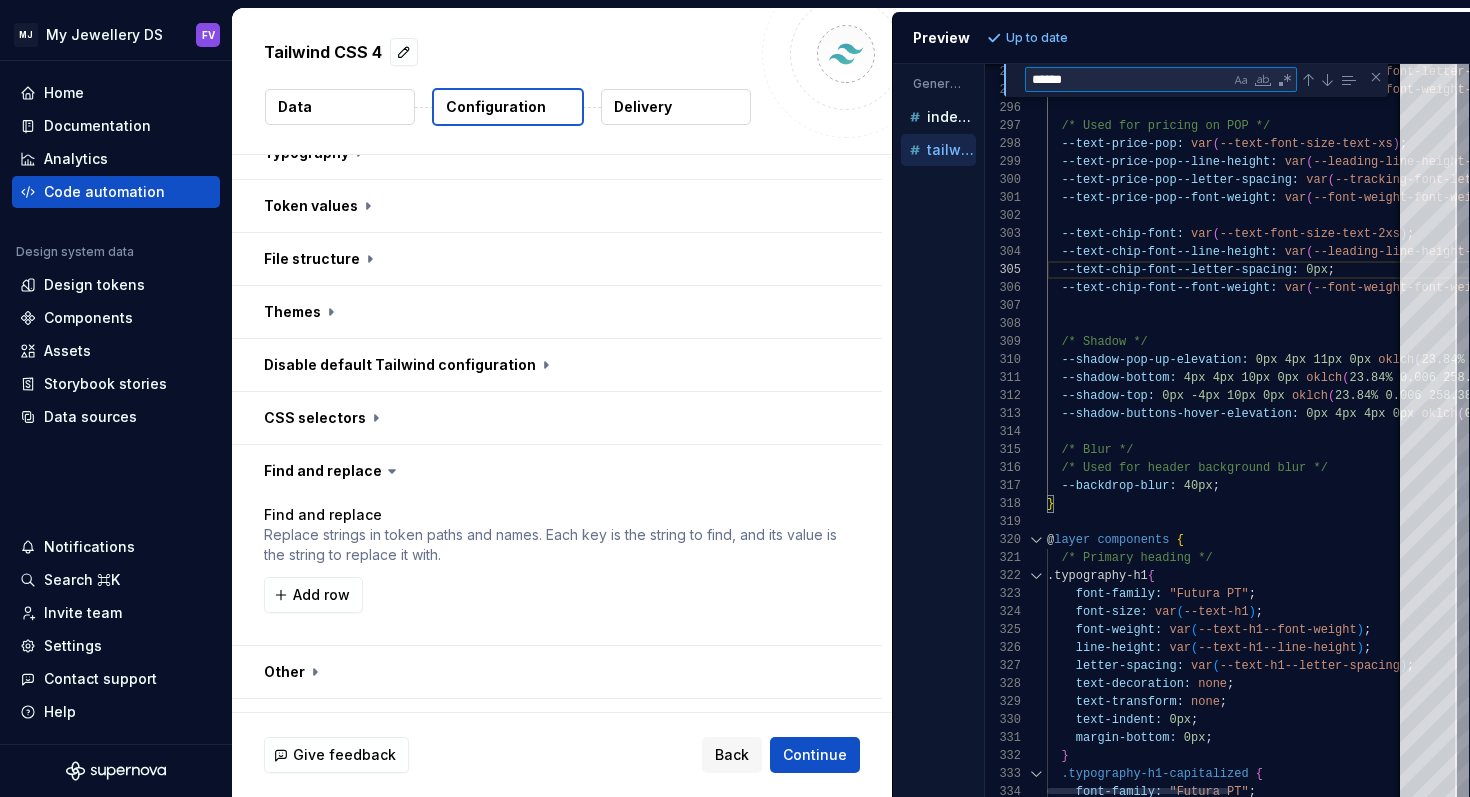 click on "******" at bounding box center [1128, 79] 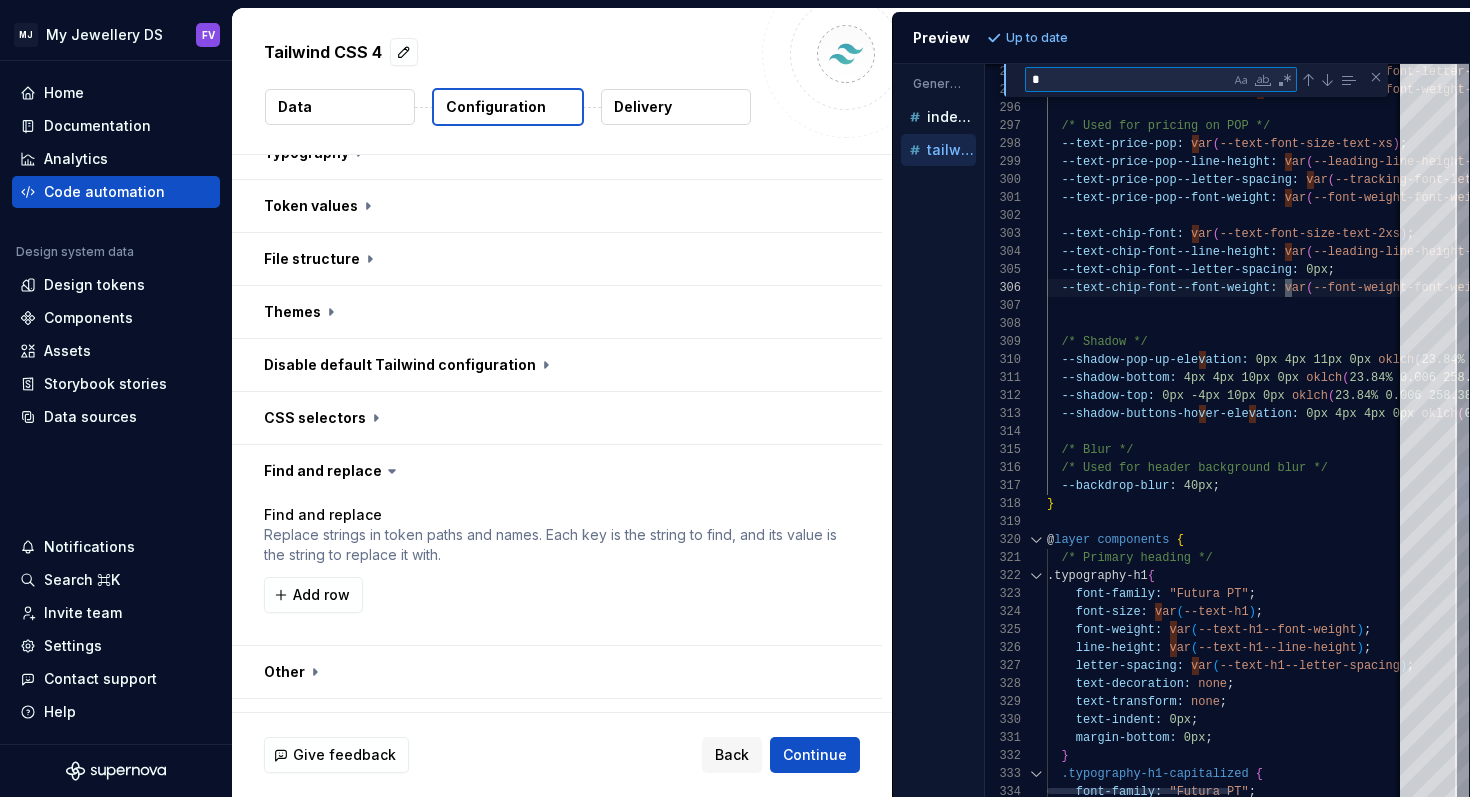 type 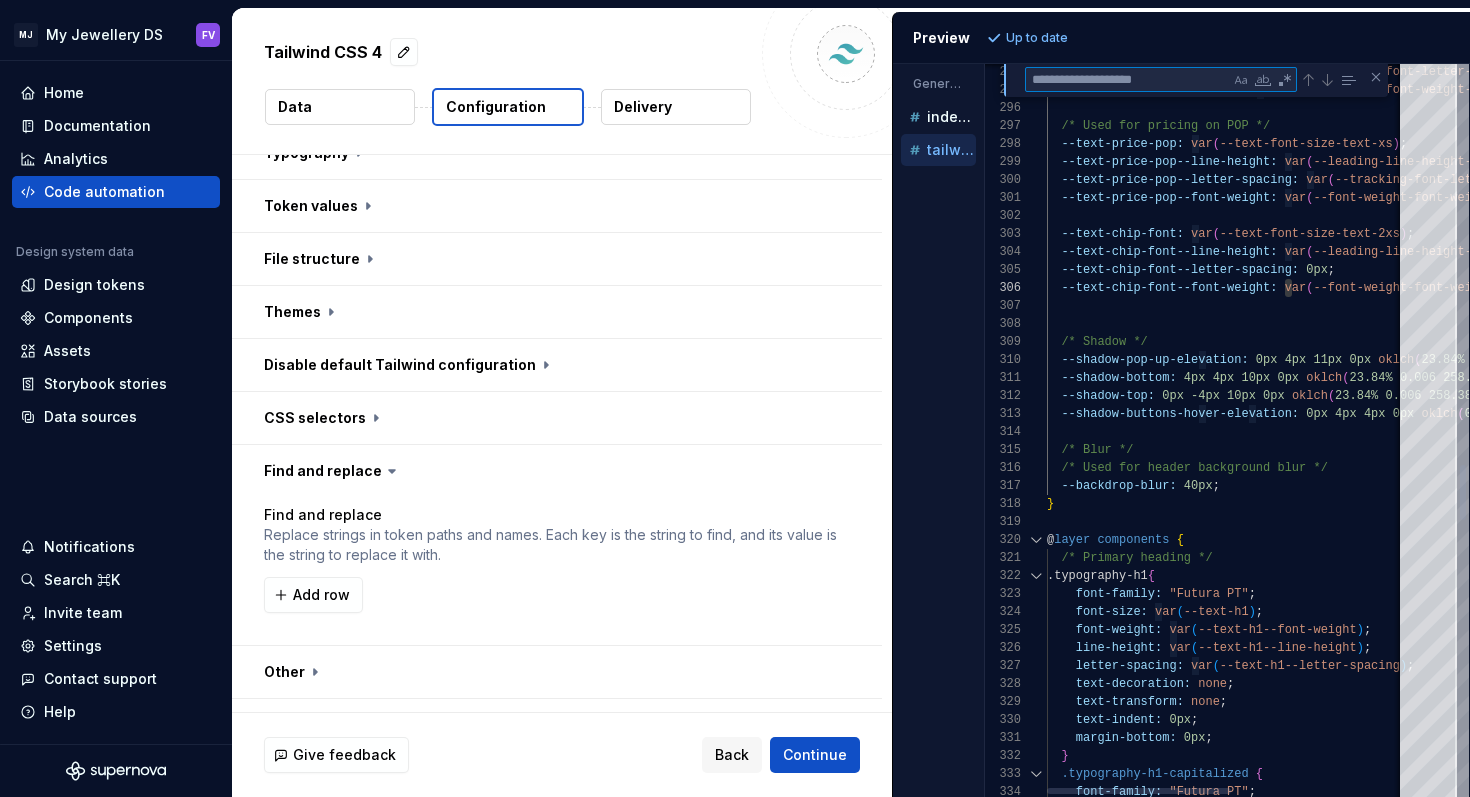 type on "**********" 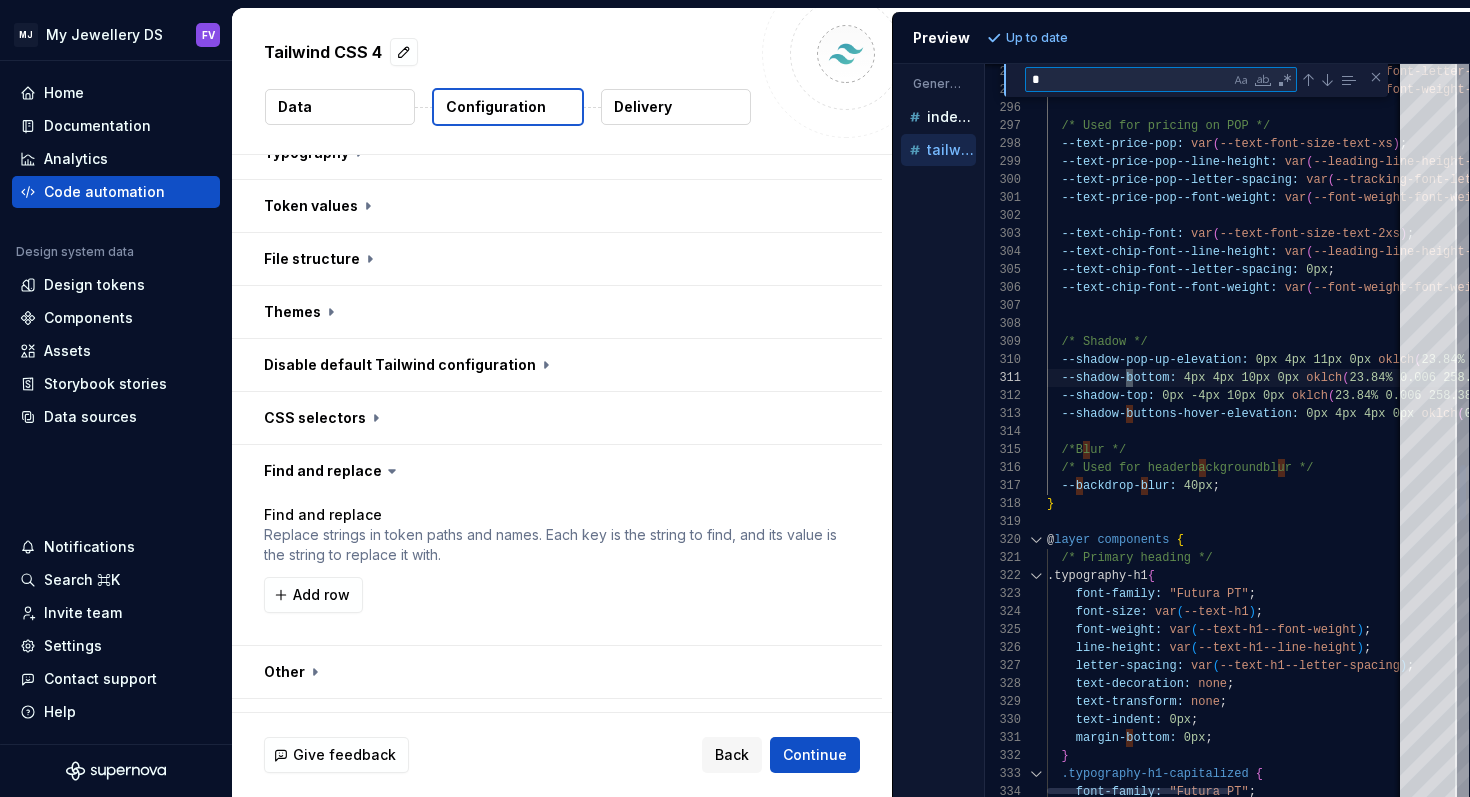 scroll, scrollTop: 180, scrollLeft: 87, axis: both 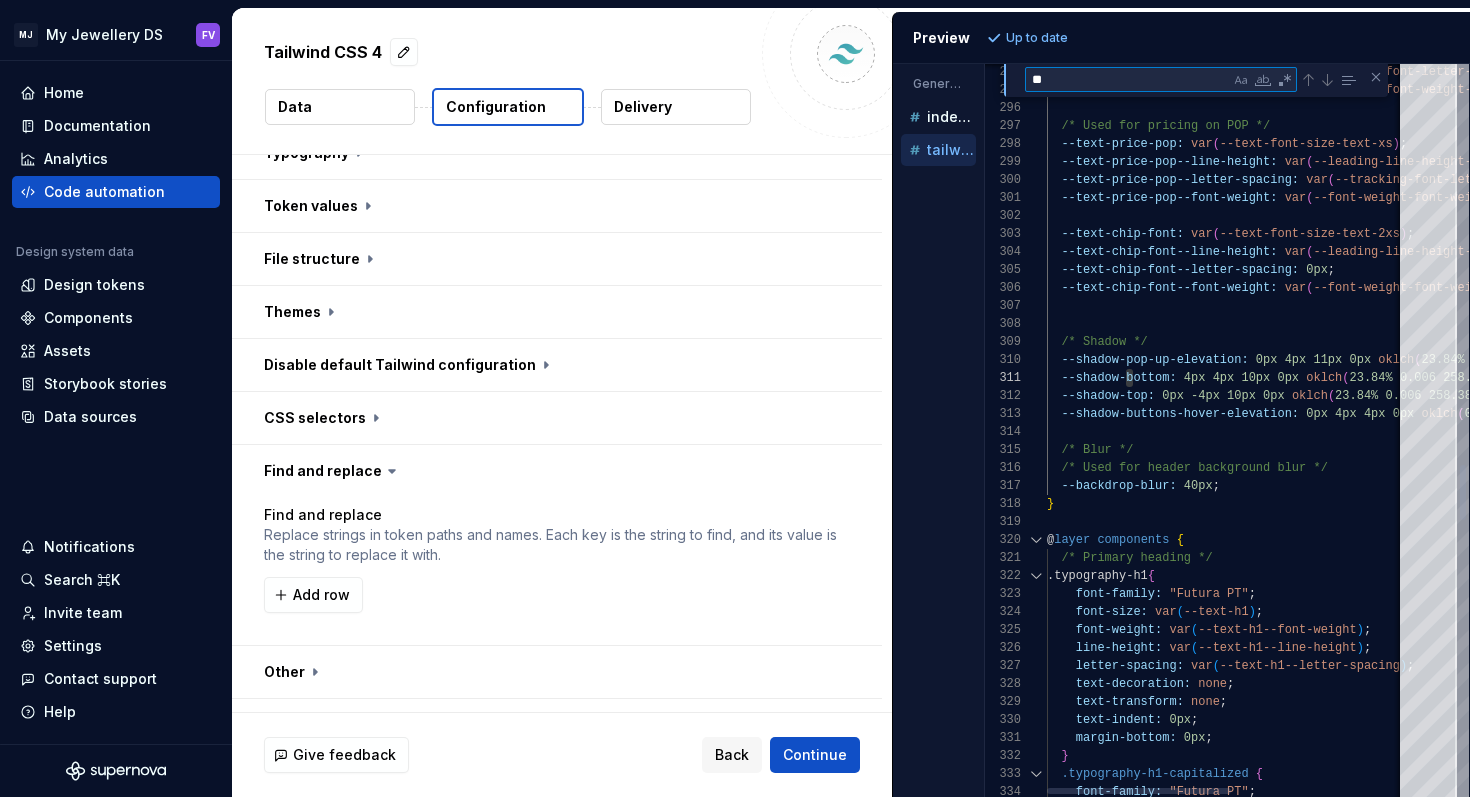 type on "*" 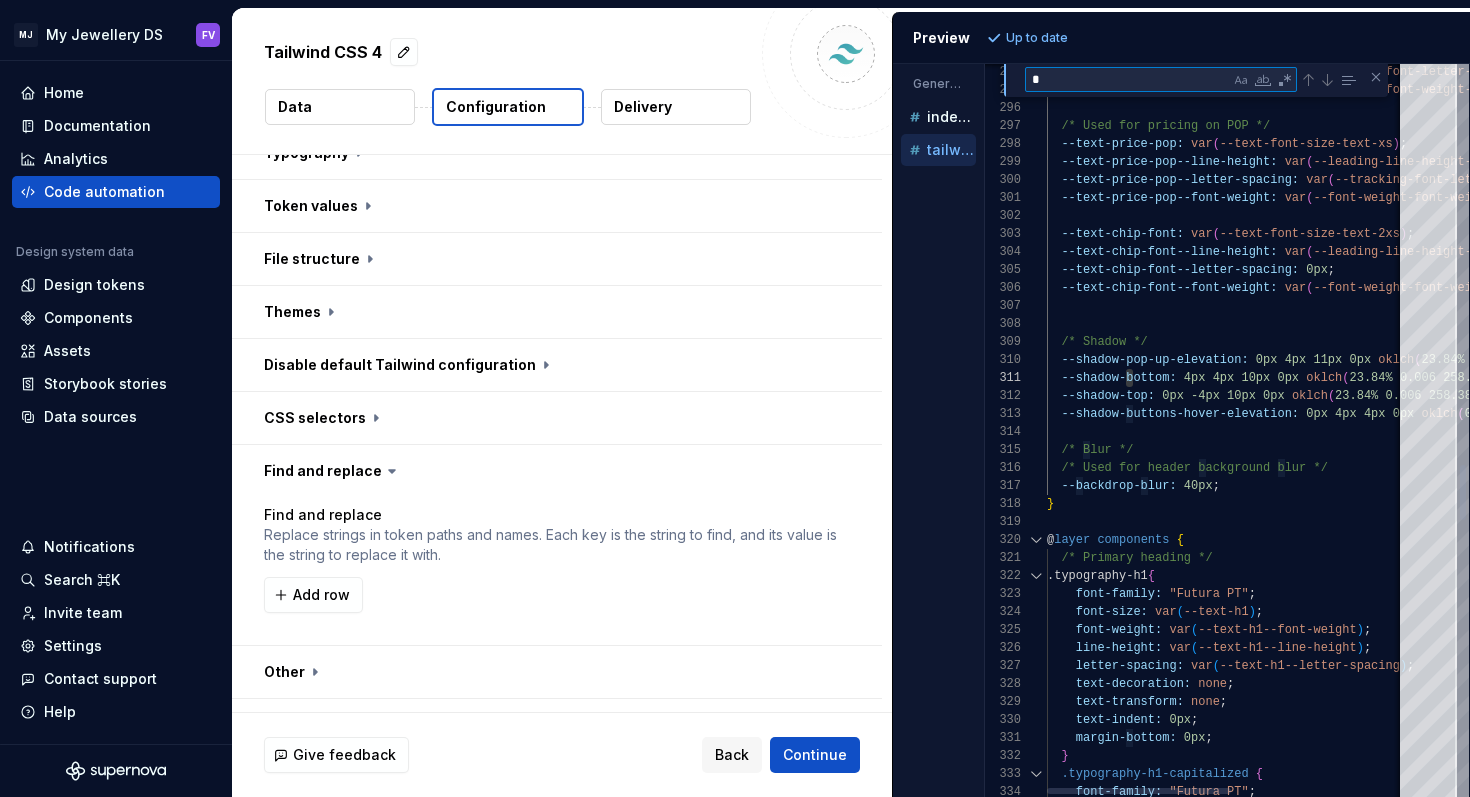 scroll, scrollTop: 180, scrollLeft: 7, axis: both 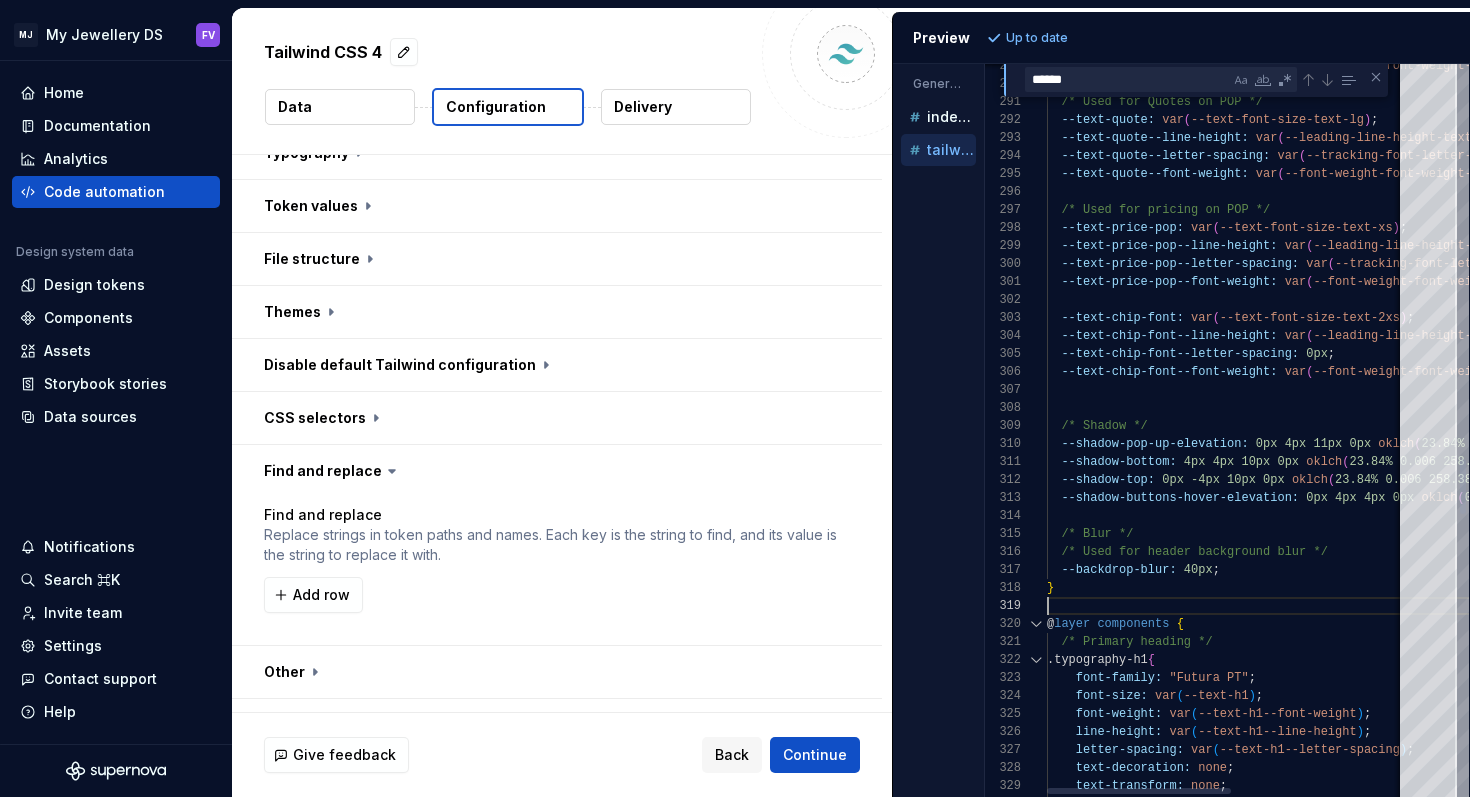 click on "/* Shadow */    --text-chip-font--line-height:   var ( --leading-line-height-text-3xs-line-height ) ;    --text-chip-font--letter-spacing:   0px ;    --text-chip-font--font-weight:   var ( --font-weight-font-weight-font-weight-medium ) ;    --text-price-pop--font-weight:   var ( --font-weight-font-weight-font-weight-medium ) ;    --text-chip-font:   var ( --text-font-size-text-2xs ) ;    --text-price-pop:   var ( --text-font-size-text-xs ) ;    --text-price-pop--line-height:   var ( --leading-line-height-text-2xs-line-height ) ;    --text-price-pop--letter-spacing:   var ( --tracking-font-letter-spacing ) ;    --text-quote--font-weight:   var ( --font-weight-font-weight-font-weight-bold ) ;    /* Used for pricing on POP */    --text-quote--letter-spacing:   var ( --tracking-font-letter-spacing ) ;    --text-quote--line-height:   var ( --leading-line-height-text-xl-line-height ) ;    /* Used for Quotes on POP */    --text-quote:   var ( ) ;      var" at bounding box center (1396, -305) 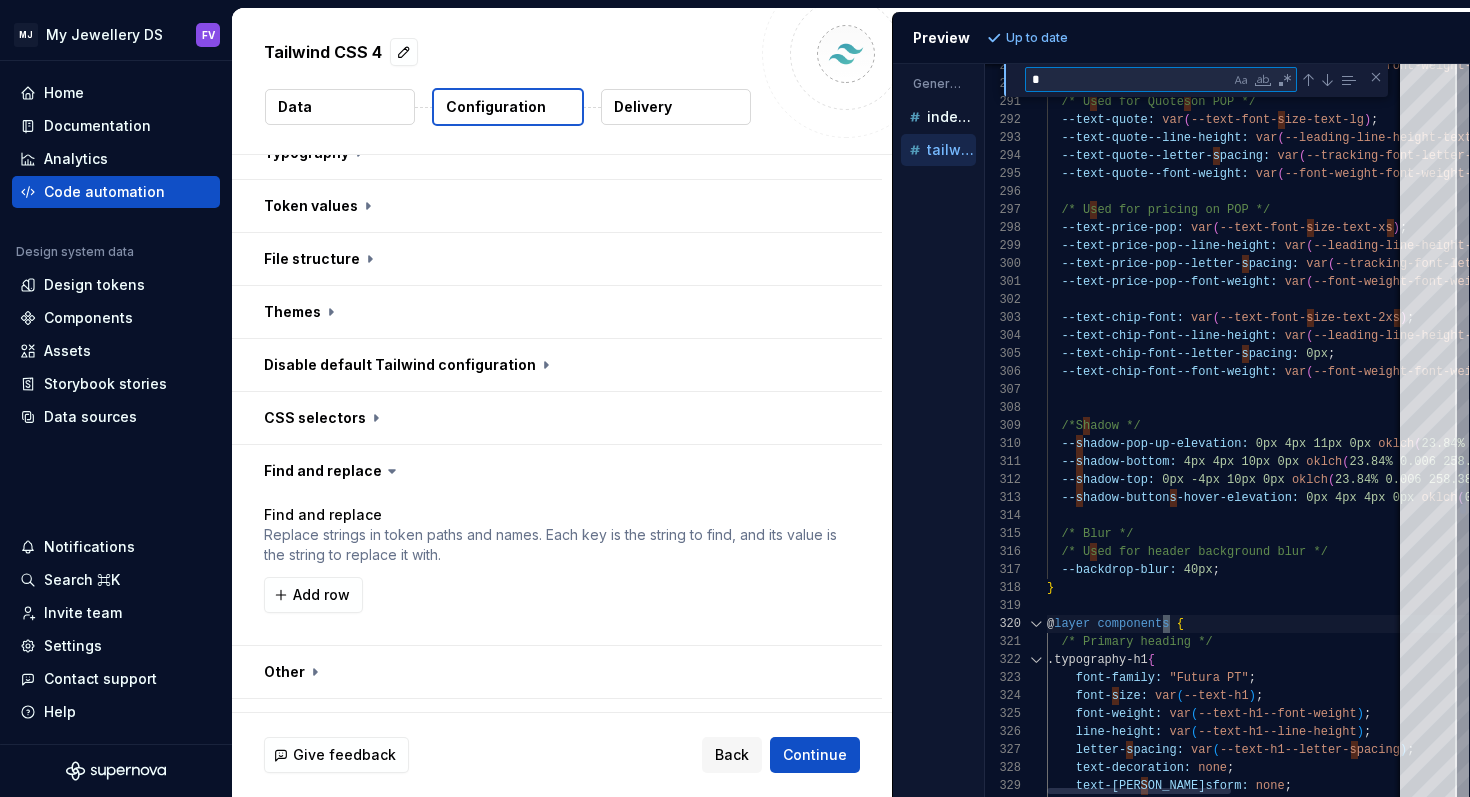 type on "**" 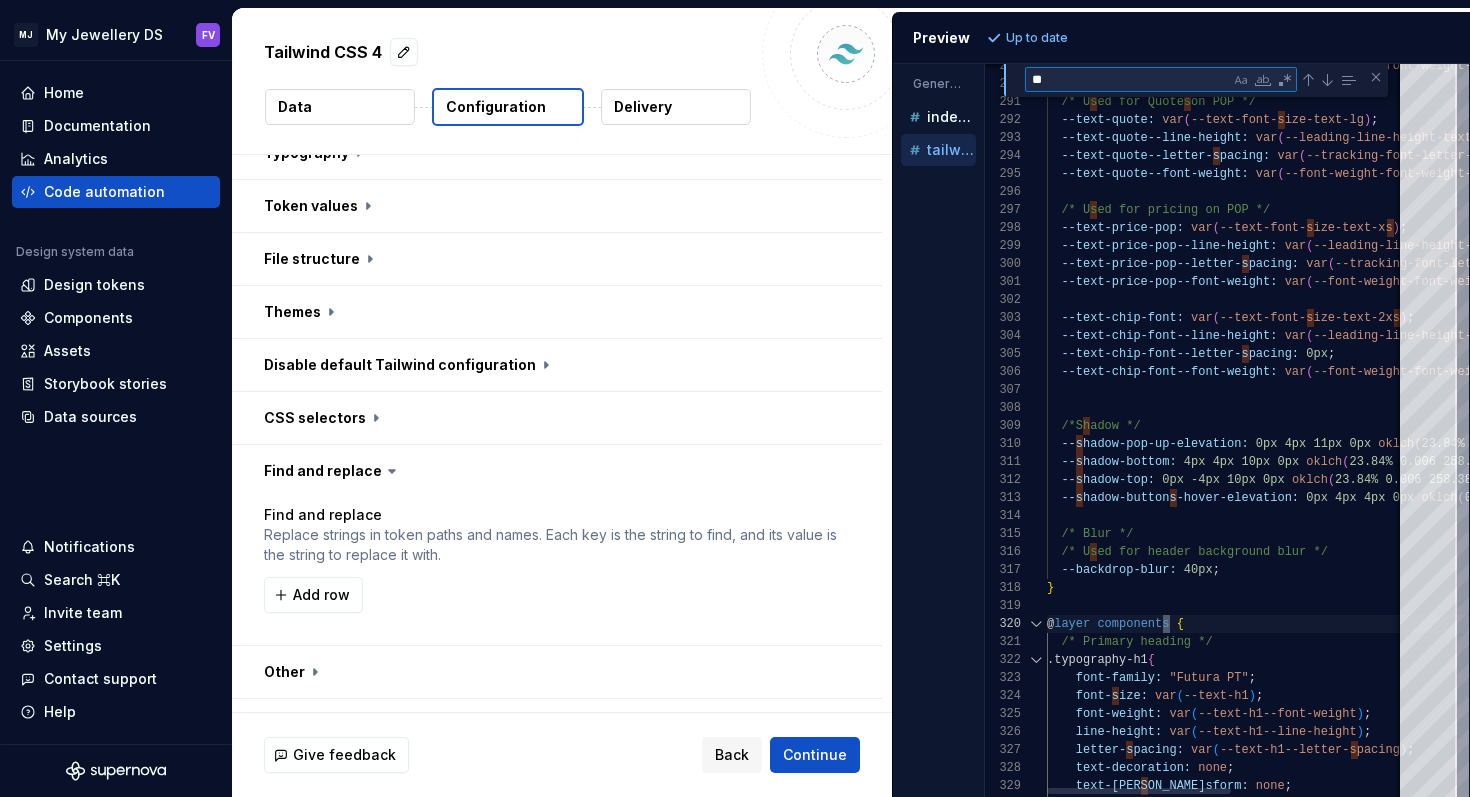 type on "**********" 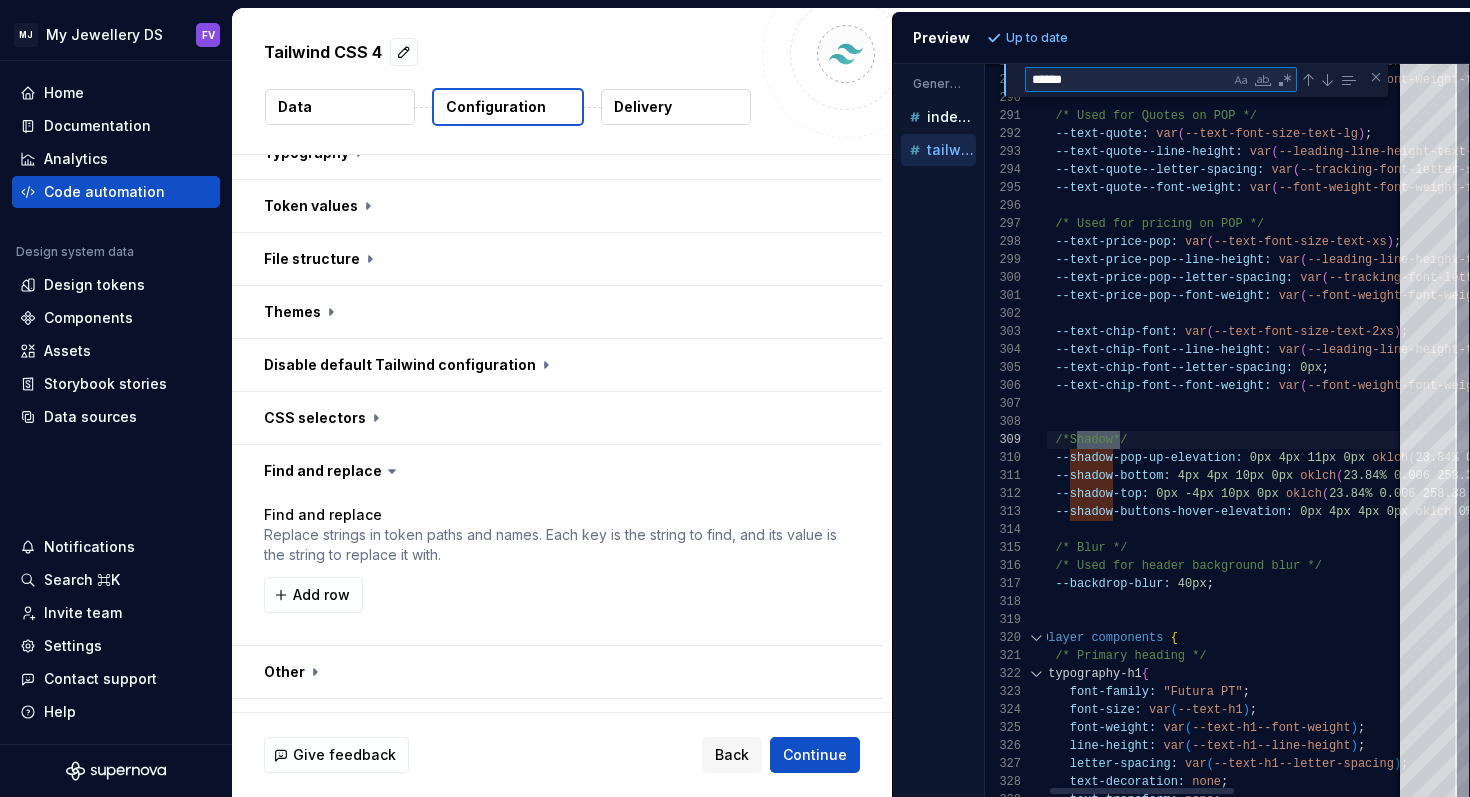 scroll, scrollTop: 180, scrollLeft: 79, axis: both 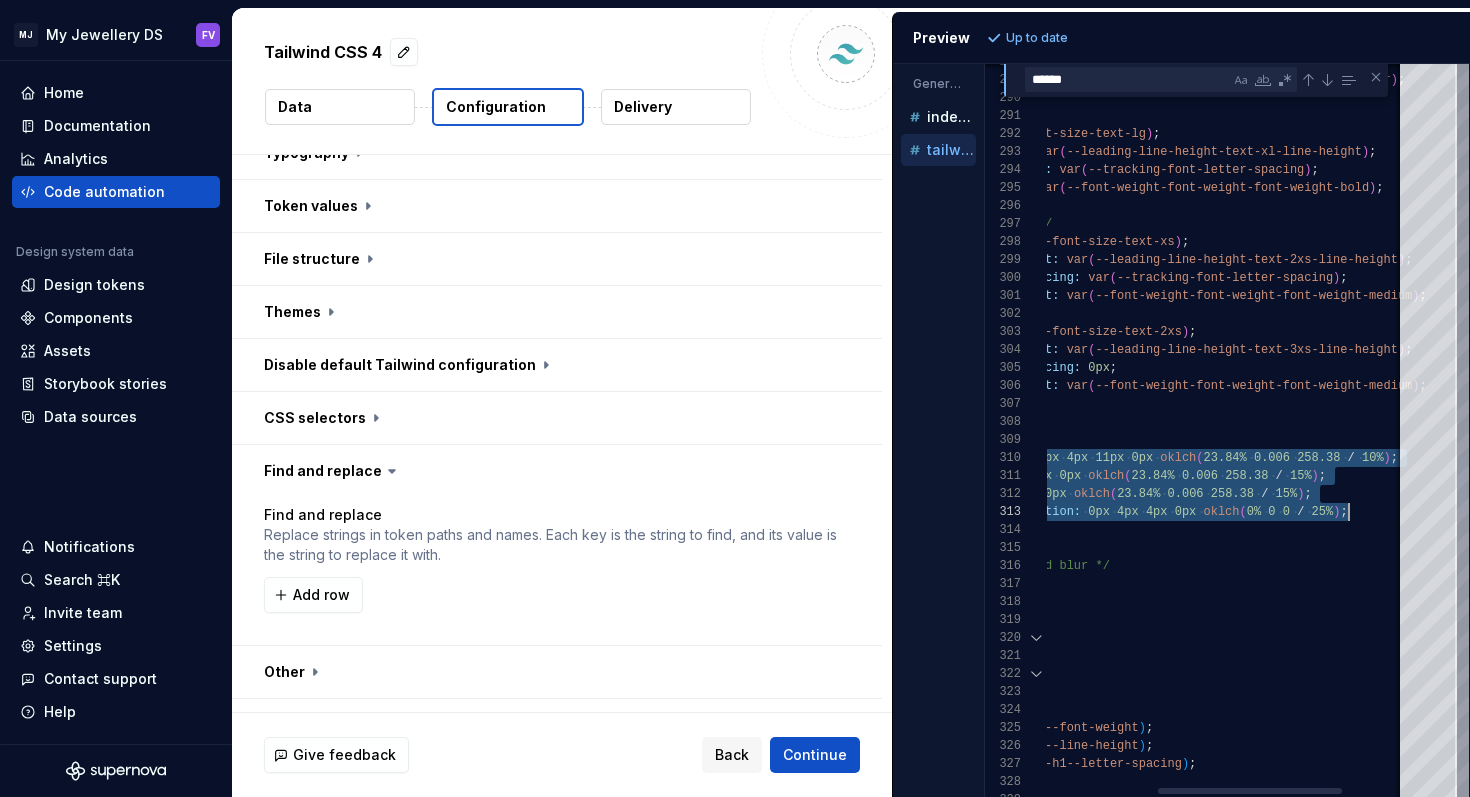 drag, startPoint x: 1052, startPoint y: 457, endPoint x: 1469, endPoint y: 504, distance: 419.64032 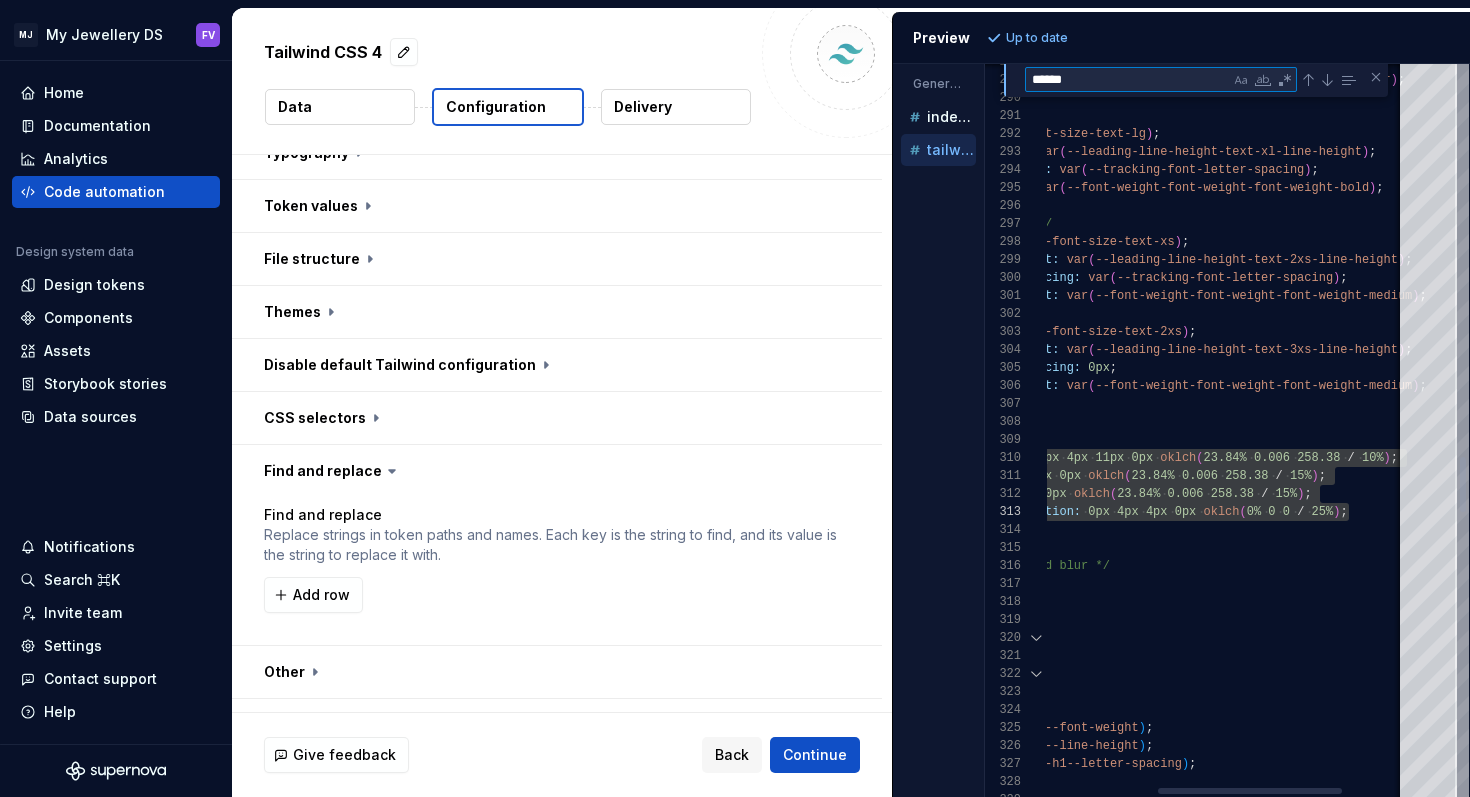 click on "******" at bounding box center (1128, 79) 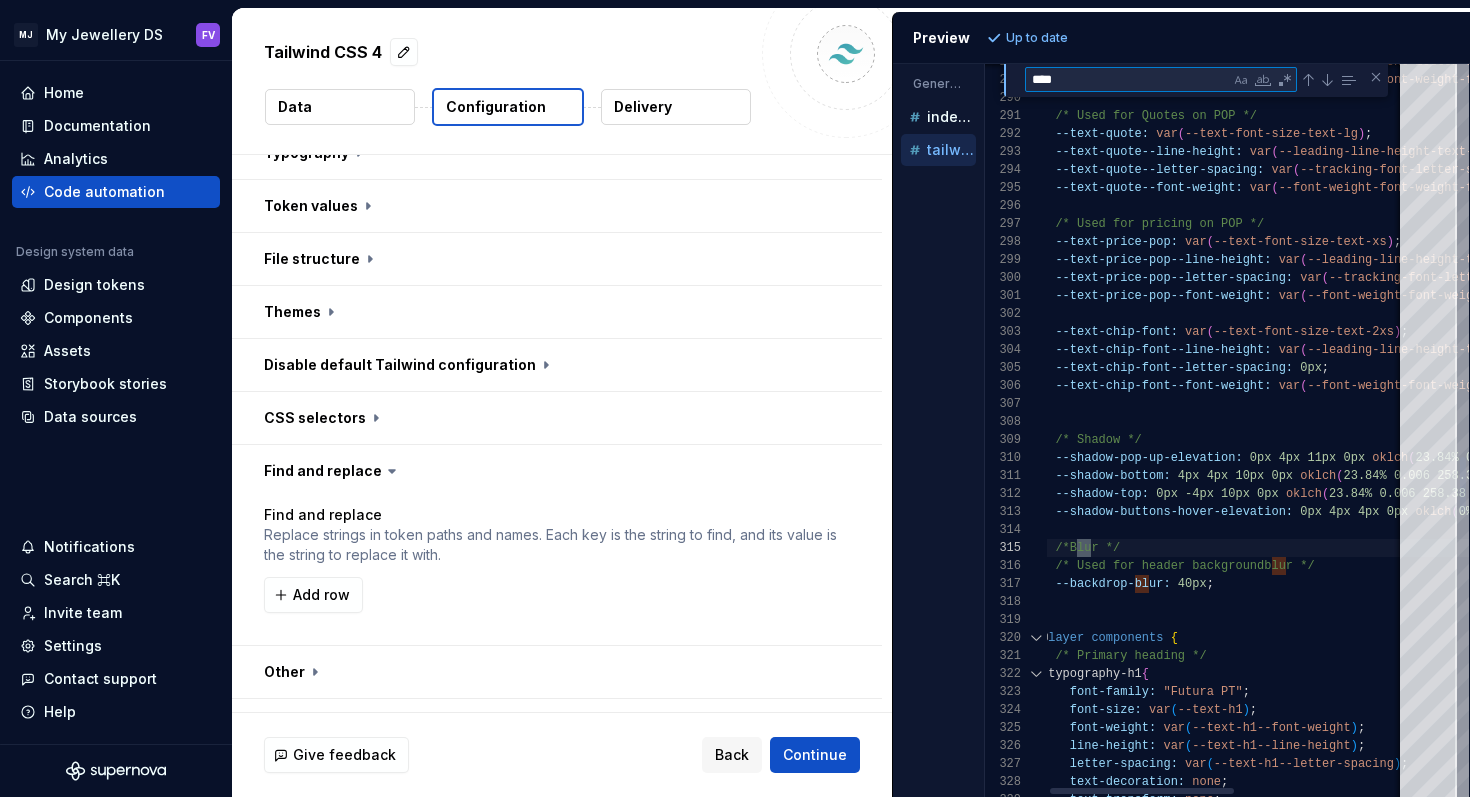 scroll, scrollTop: 180, scrollLeft: 65, axis: both 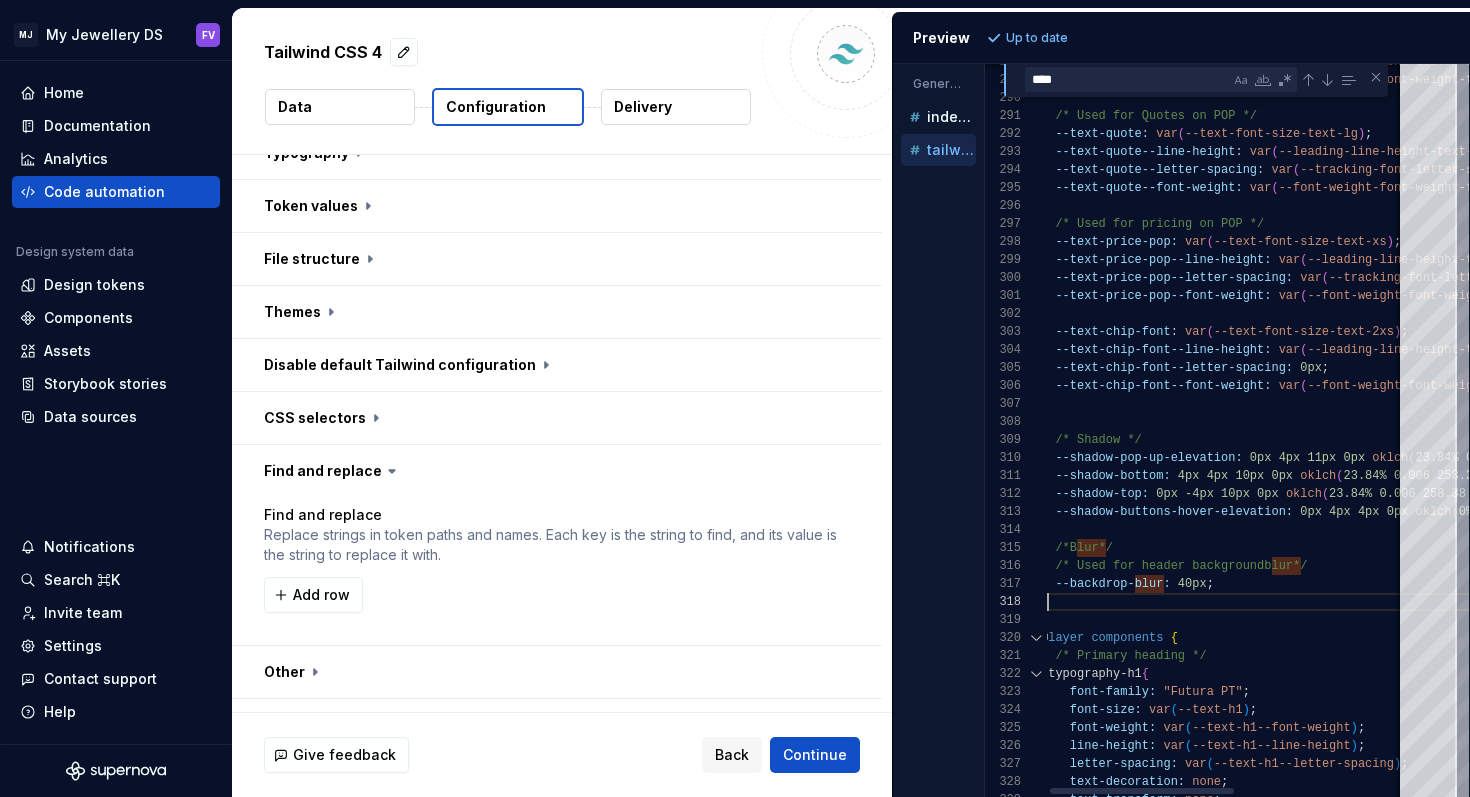 click on "--text-label--letter-spacing:   var ( --tracking-font-letter-spacing ) ;    --text-label--font-weight:   var ( --font-weight-font-weight-font-weight-regular ) ;    /* Used for Quotes on POP */    --text-quote:   var ( --text-font-size-text-lg ) ;    --text-quote--line-height:   var ( --leading-line-height-text-xl-line-height ) ;    --text-quote--letter-spacing:   var ( --tracking-font-letter-spacing ) ;    --text-quote--font-weight:   var ( --font-weight-font-weight-font-weight-bold ) ;    /* Used for pricing on POP */    --text-price-pop:   var ( --text-font-size-text-xs ) ;    --text-price-pop--line-height:   var ( --leading-line-height-text-2xs-line-height ) ;    --text-price-pop--letter-spacing:   var ( --tracking-font-letter-spacing ) ;    --text-price-pop--font-weight:   var ( --font-weight-font-weight-font-weight-medium ) ;    --text-chip-font:   var ( --text-font-size-text-2xs ) ;    --text-chip-font--line-height:   var ( ) ;      0px ;" at bounding box center [1390, -291] 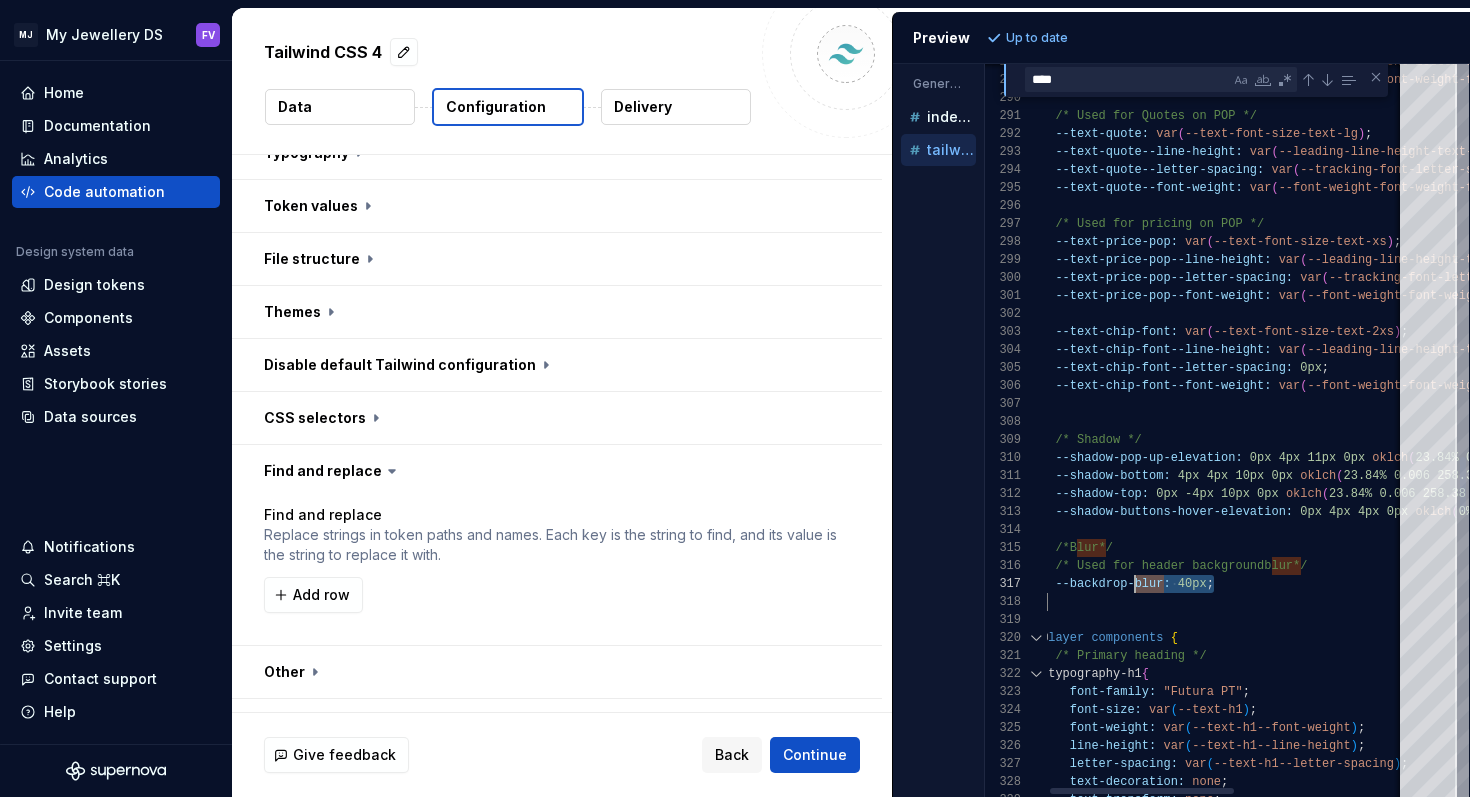 scroll, scrollTop: 108, scrollLeft: 0, axis: vertical 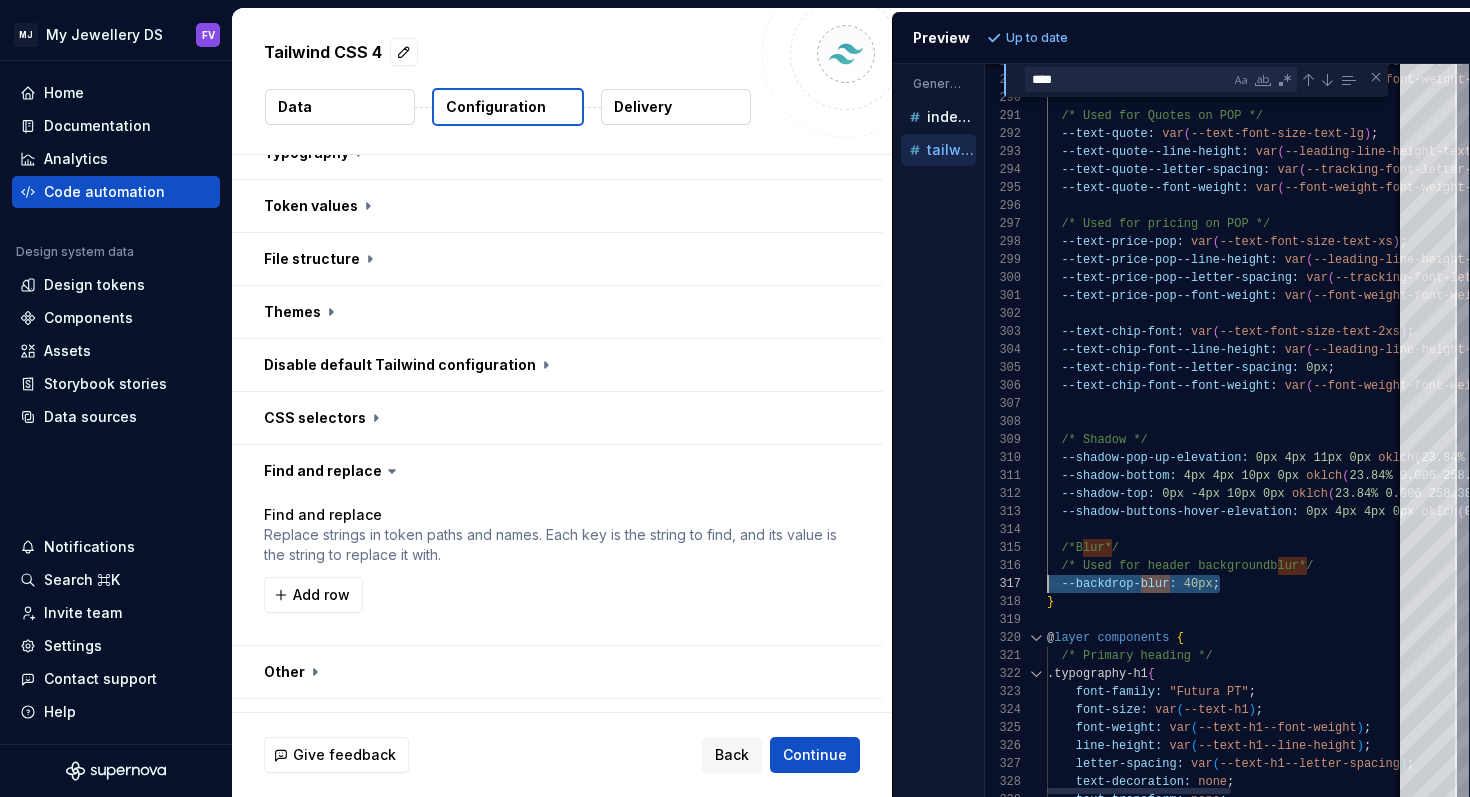drag, startPoint x: 1232, startPoint y: 582, endPoint x: 1033, endPoint y: 583, distance: 199.00252 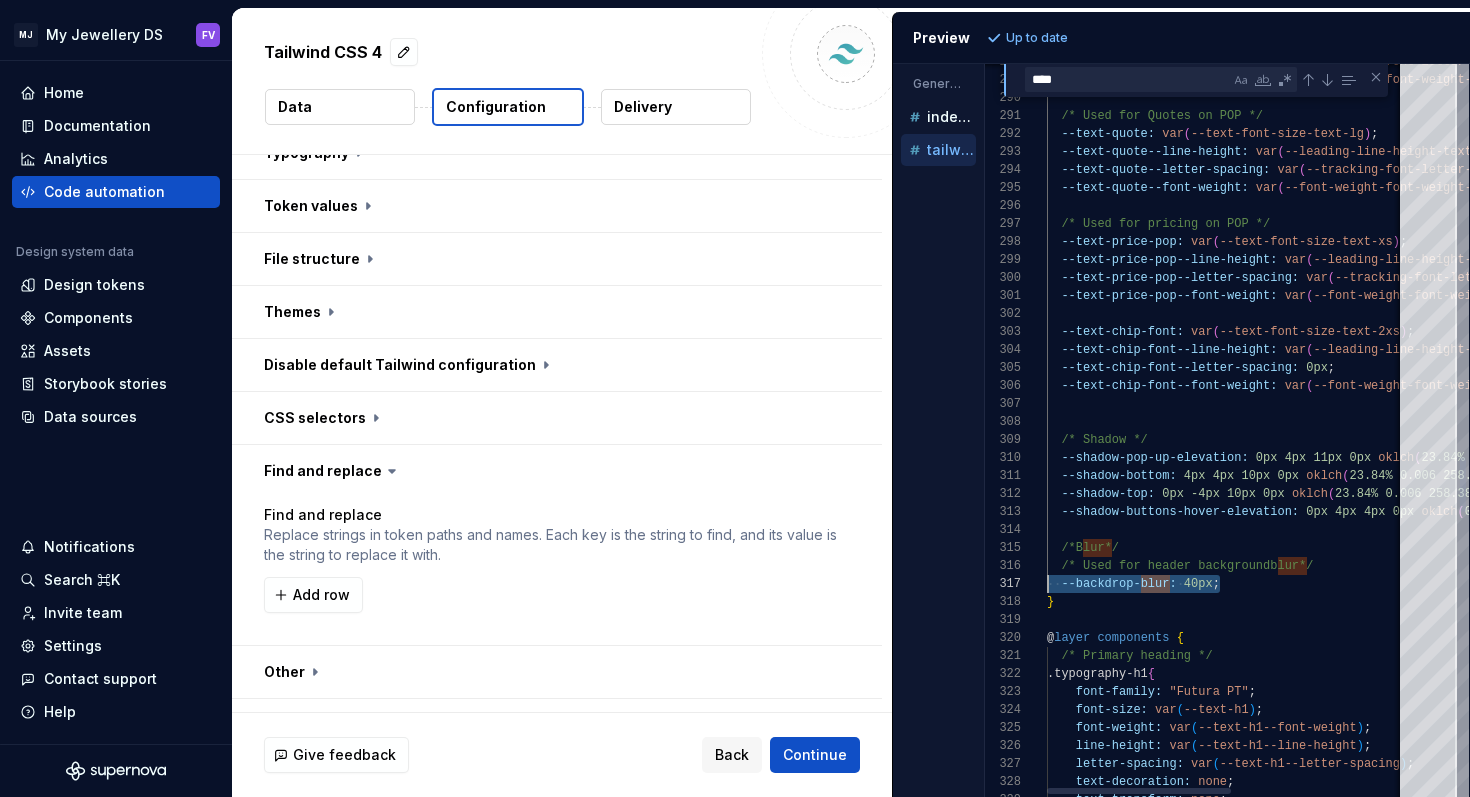 click on "****" at bounding box center (1128, 79) 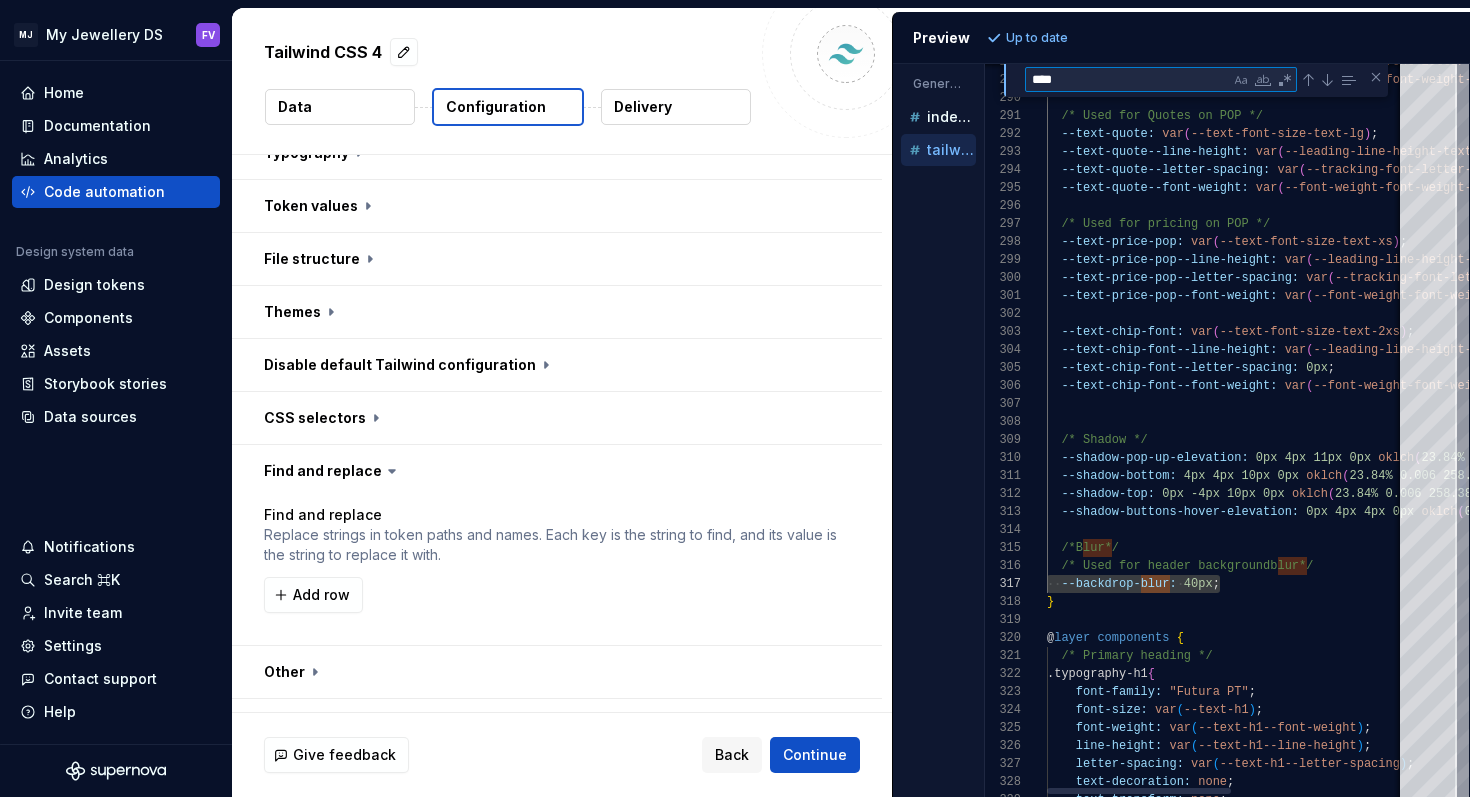 click on "****" at bounding box center (1128, 79) 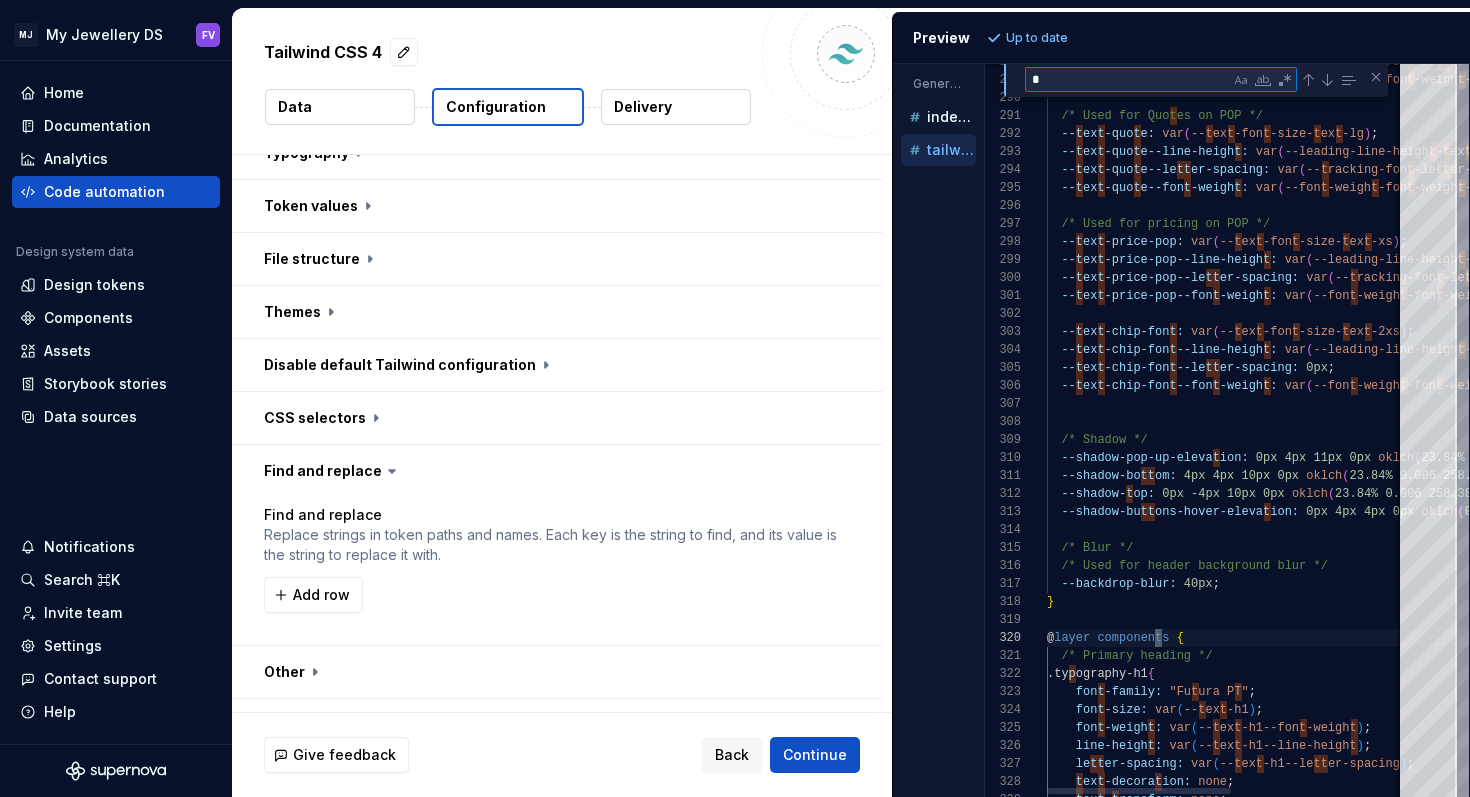 type on "**********" 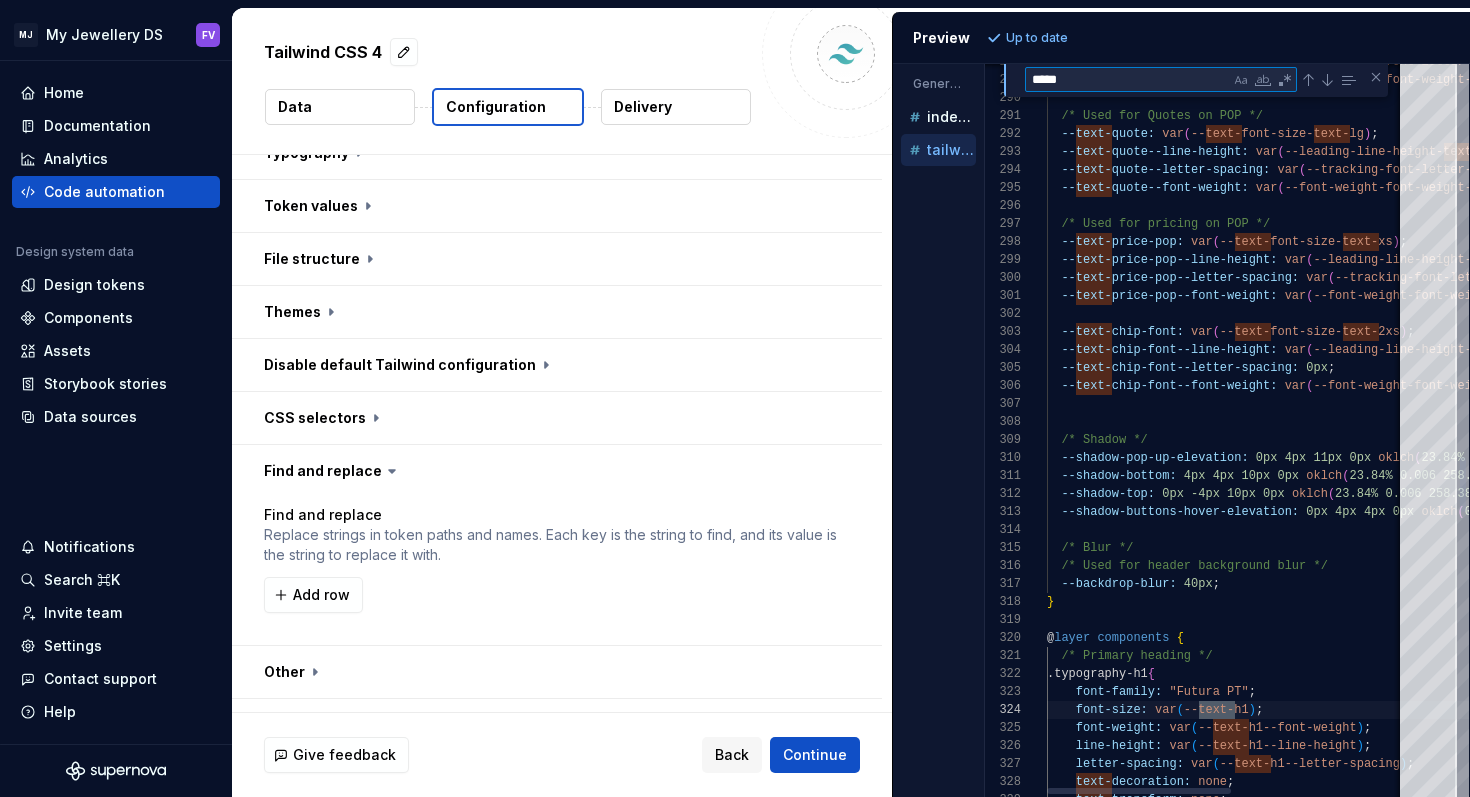scroll, scrollTop: 180, scrollLeft: 188, axis: both 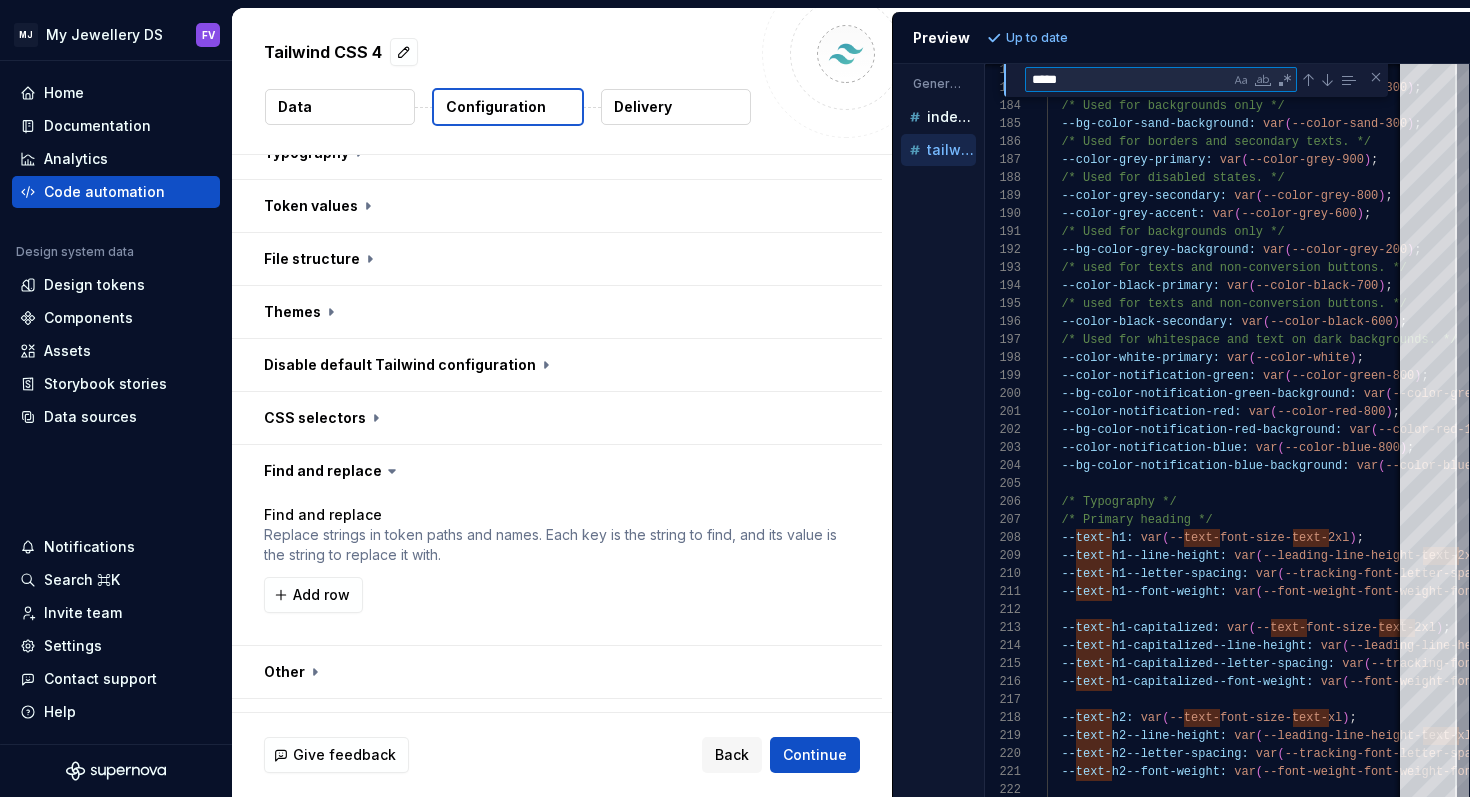 type on "*****" 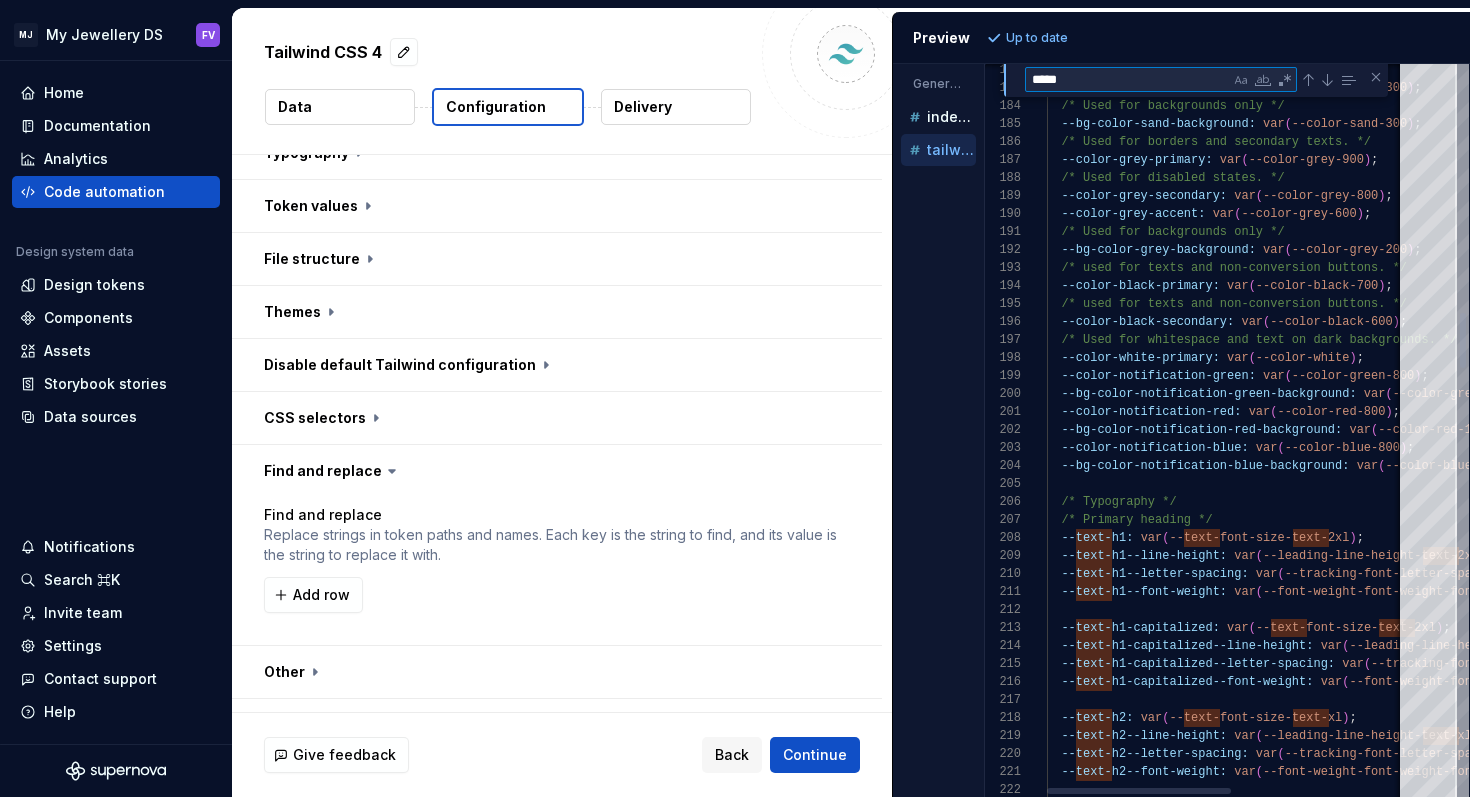 type on "**********" 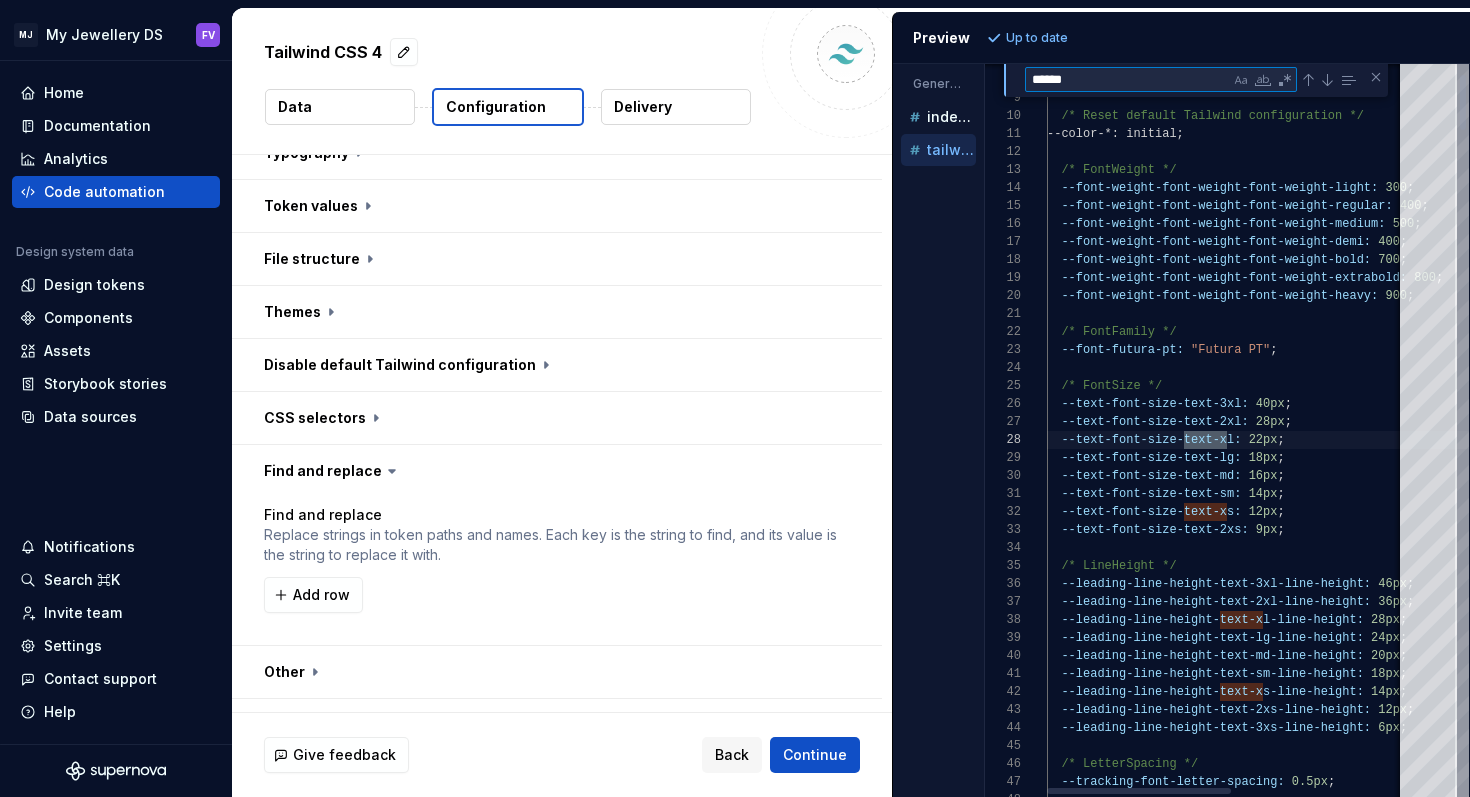 type on "**********" 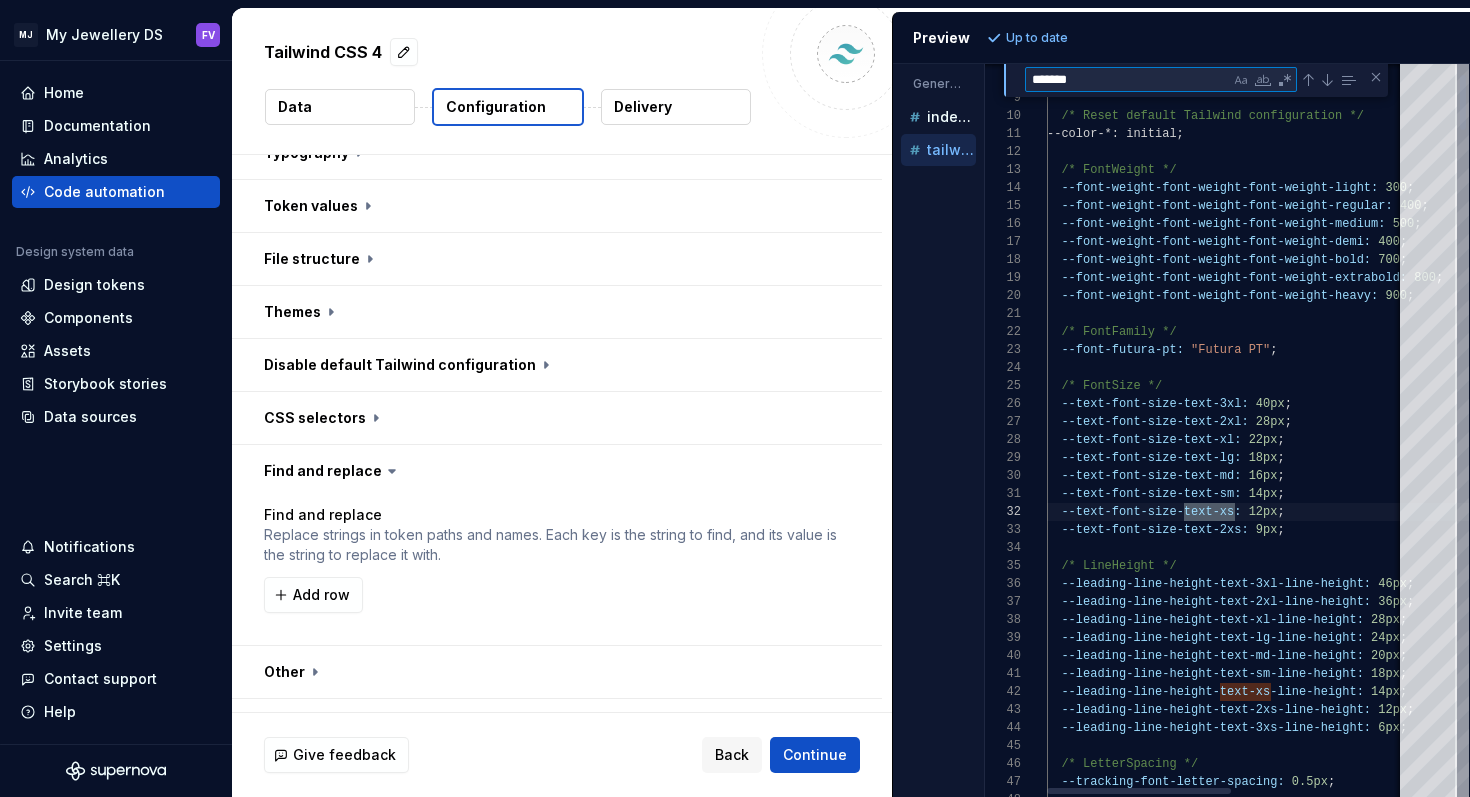 scroll, scrollTop: 180, scrollLeft: 188, axis: both 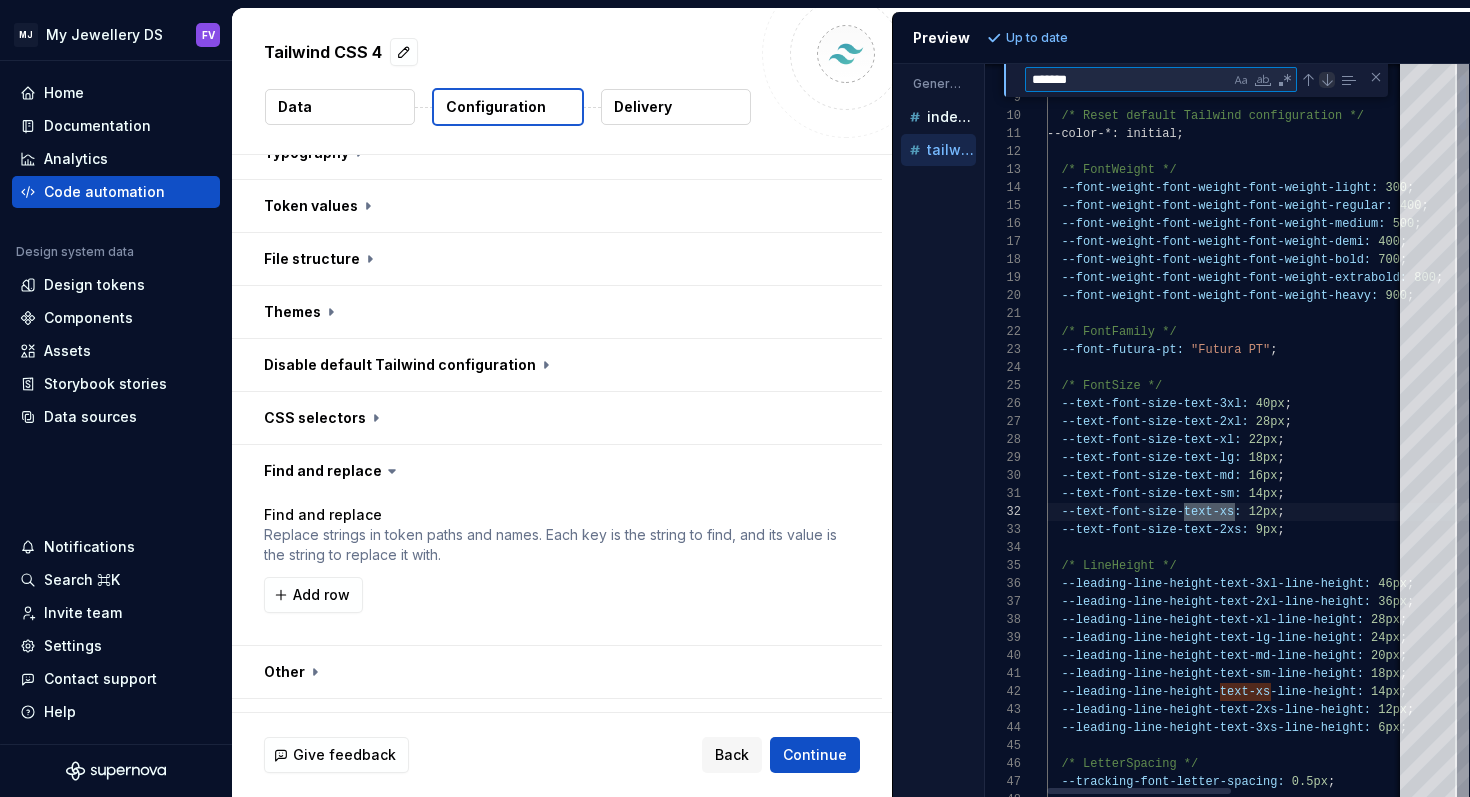 type on "*******" 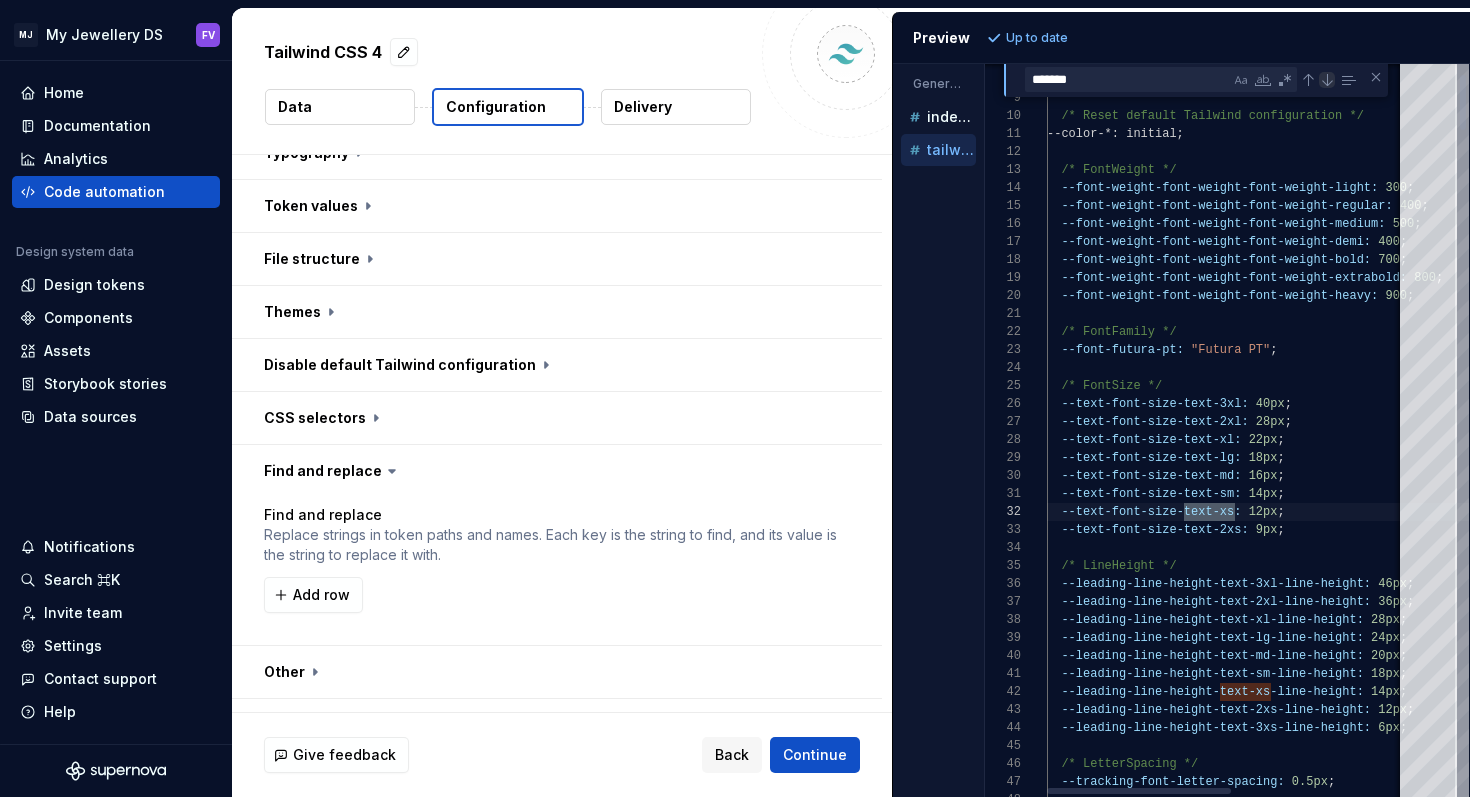 click at bounding box center (1327, 80) 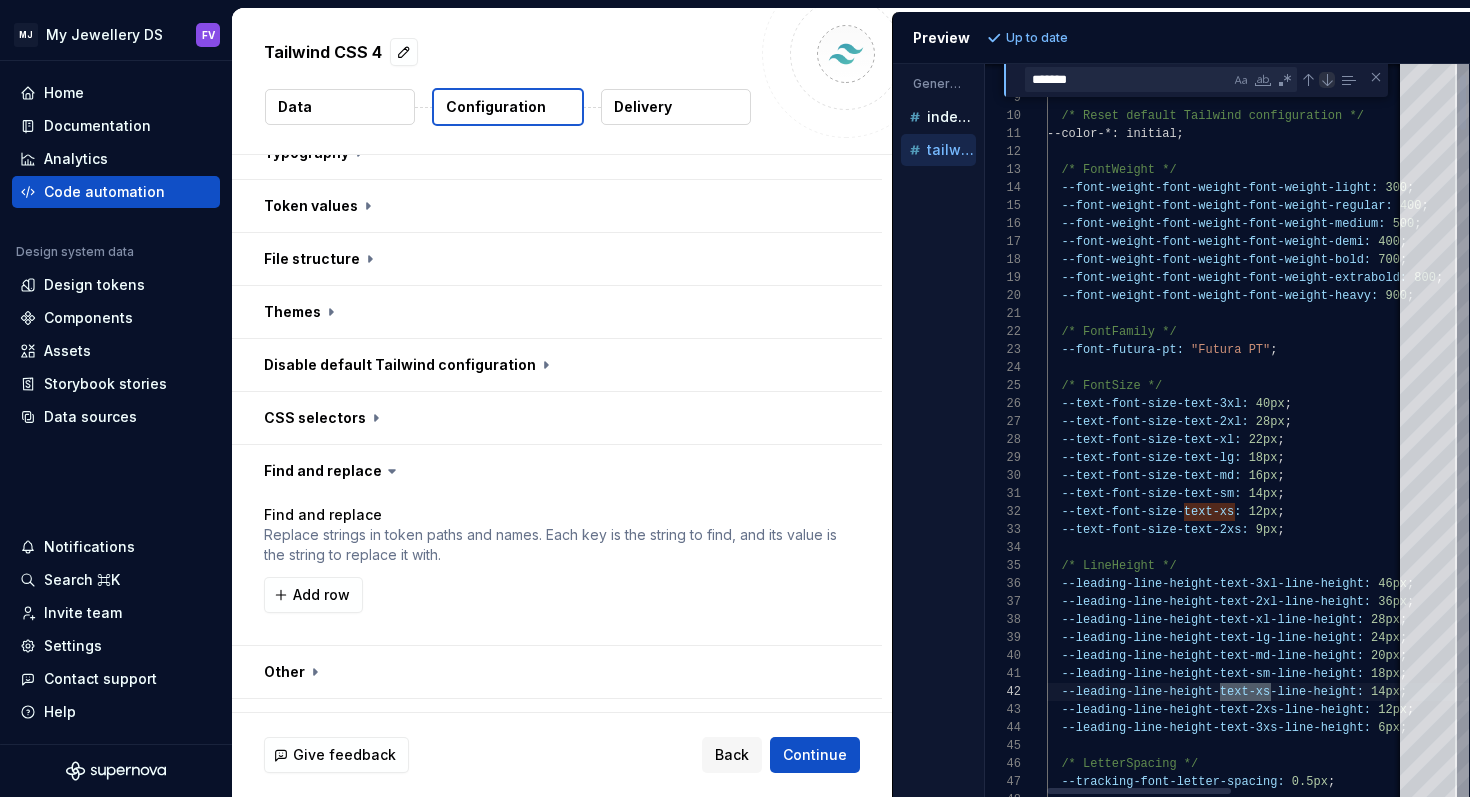 click at bounding box center (1327, 80) 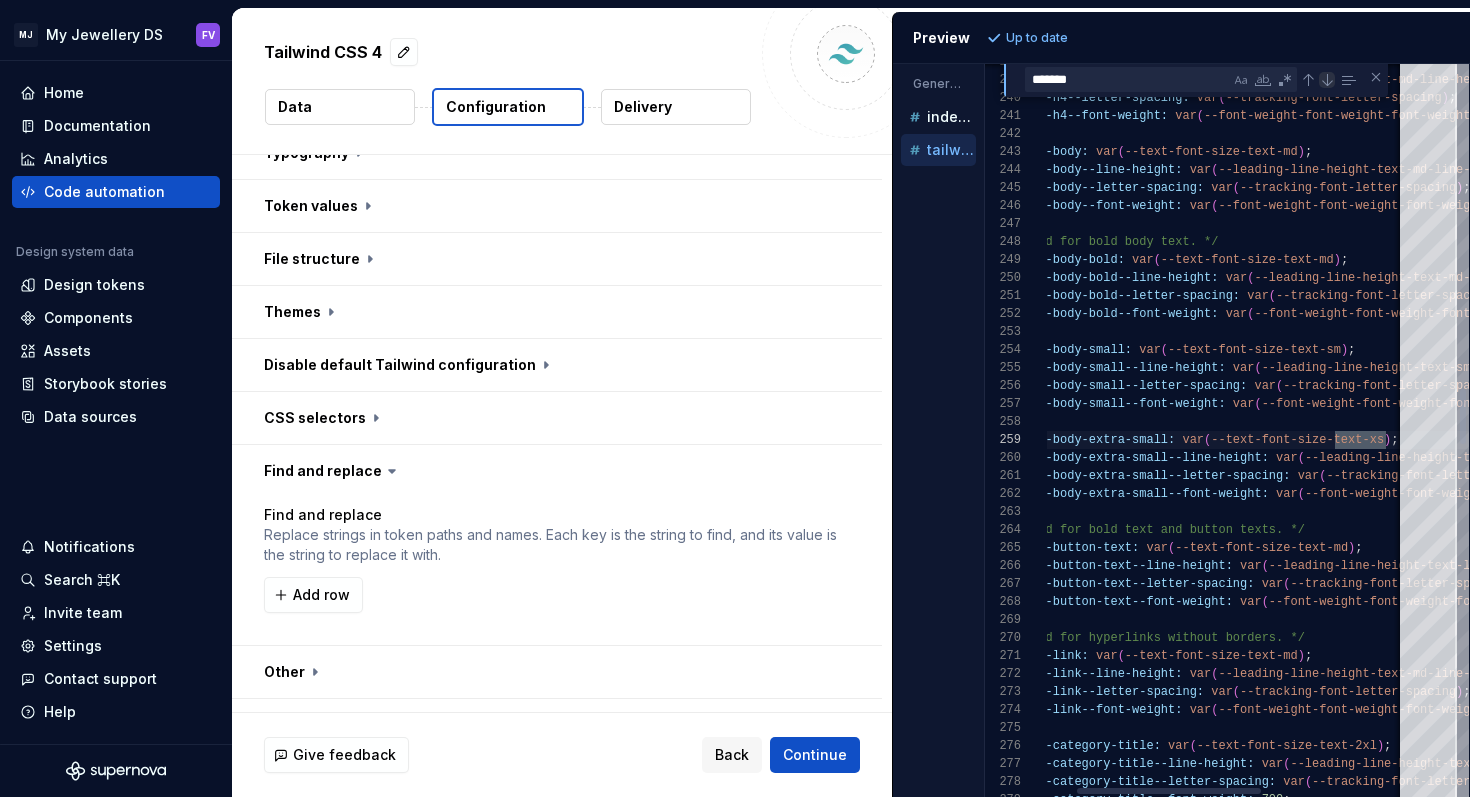 click at bounding box center [1327, 80] 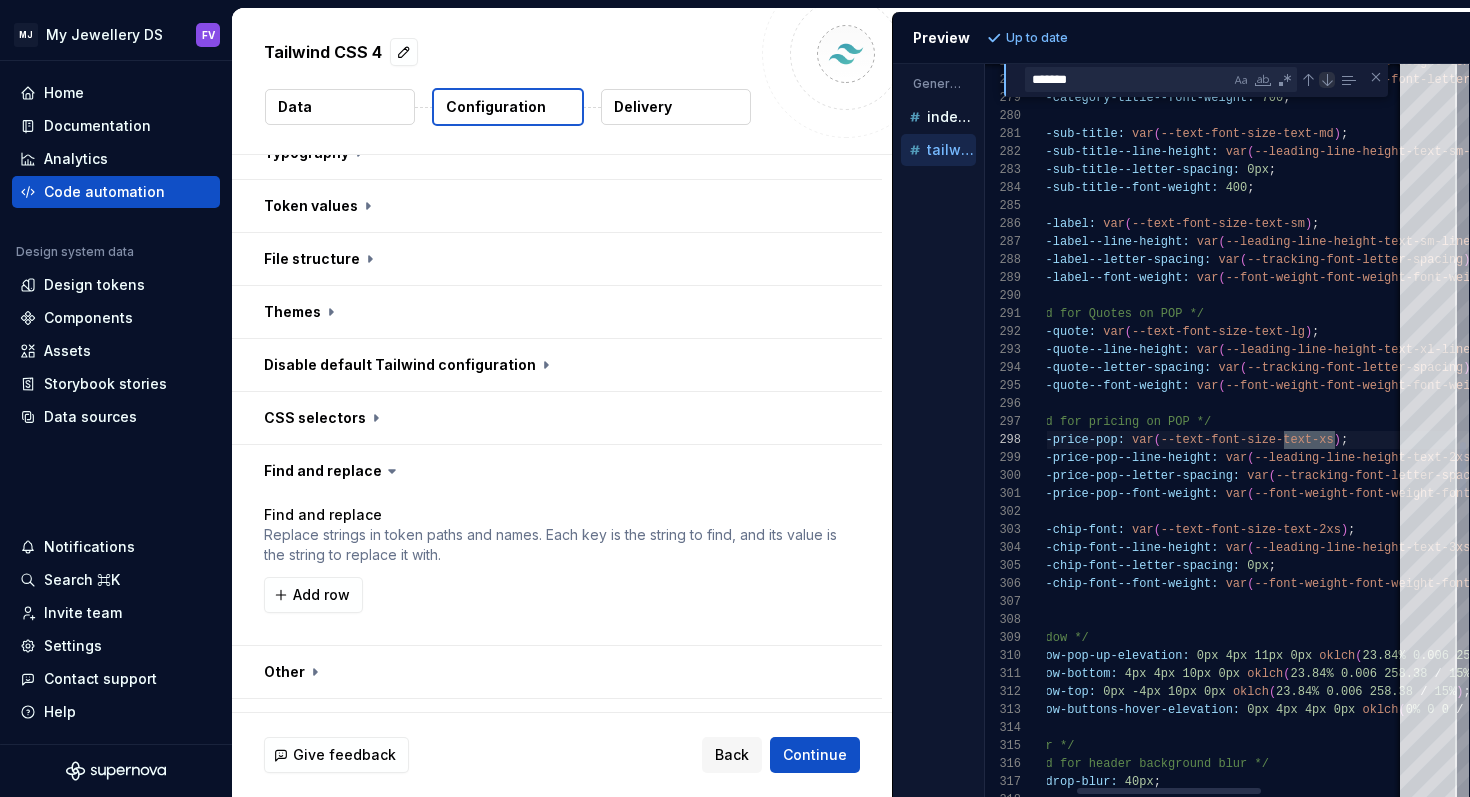 click at bounding box center [1327, 80] 